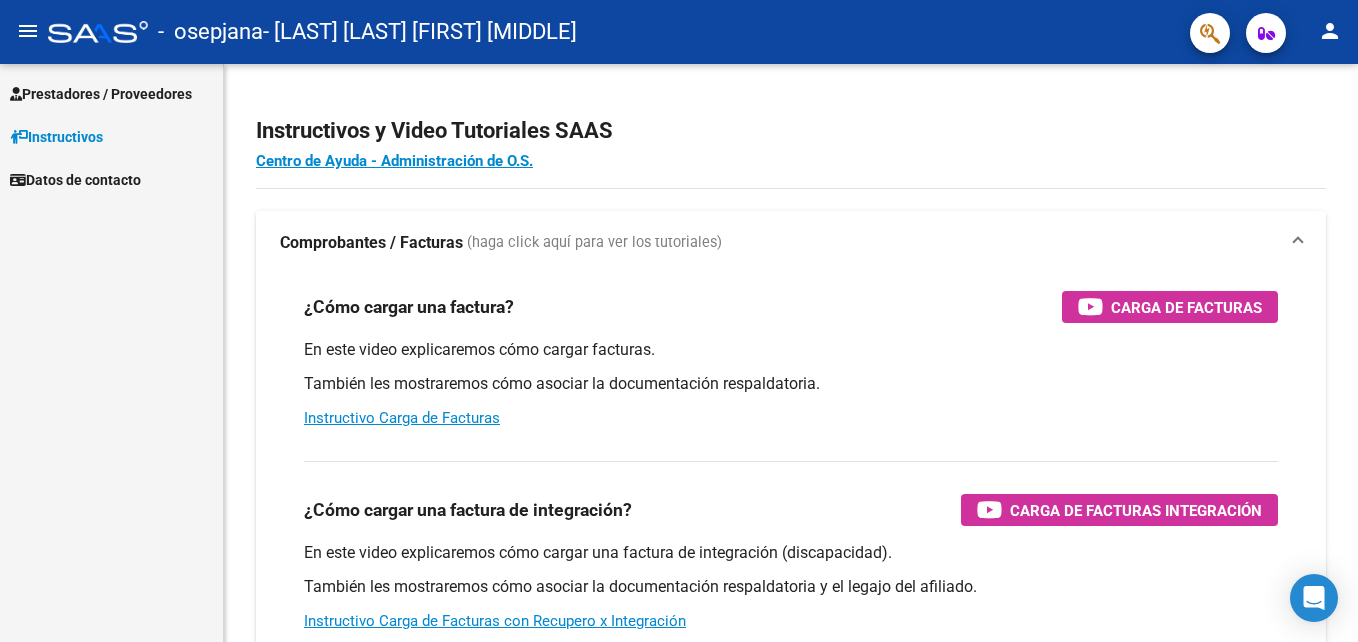 scroll, scrollTop: 0, scrollLeft: 0, axis: both 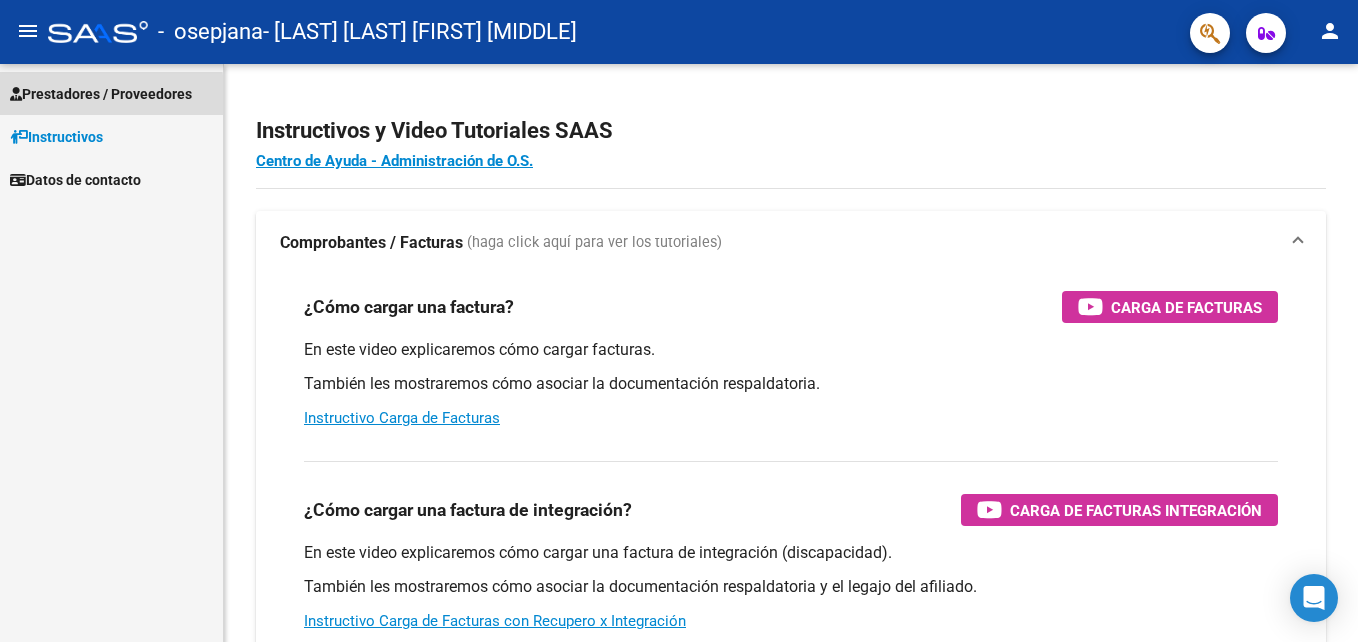 click on "Prestadores / Proveedores" at bounding box center [101, 94] 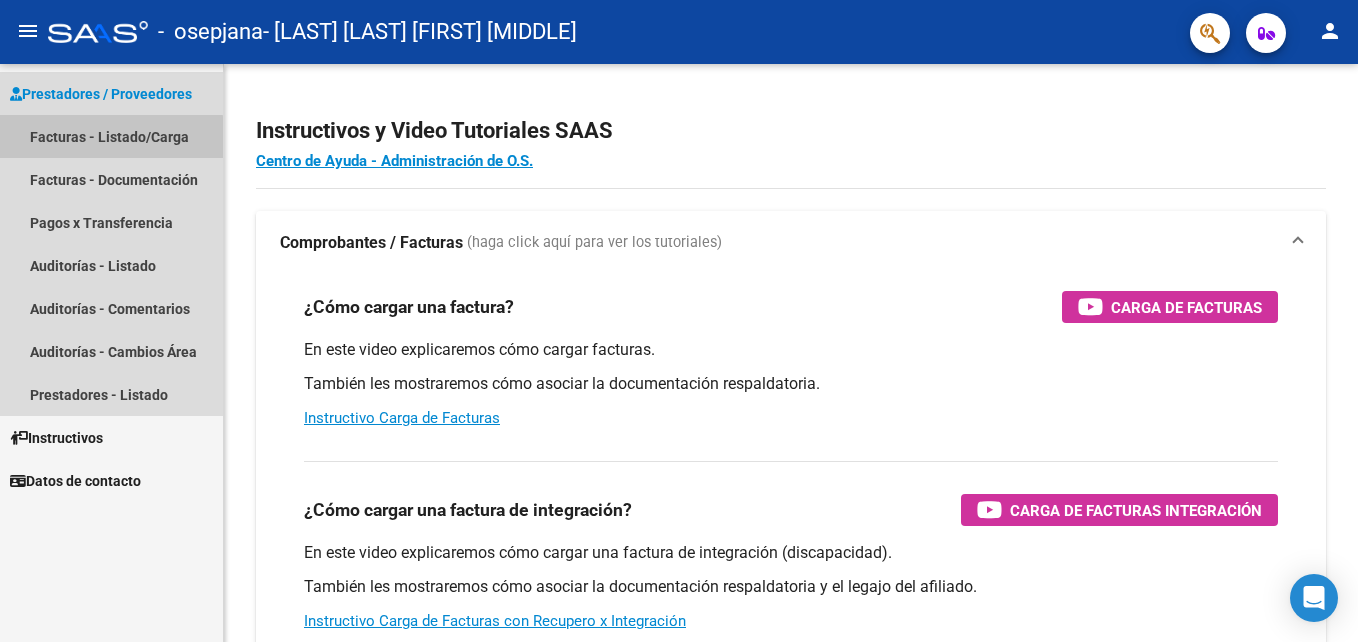 click on "Facturas - Listado/Carga" at bounding box center [111, 136] 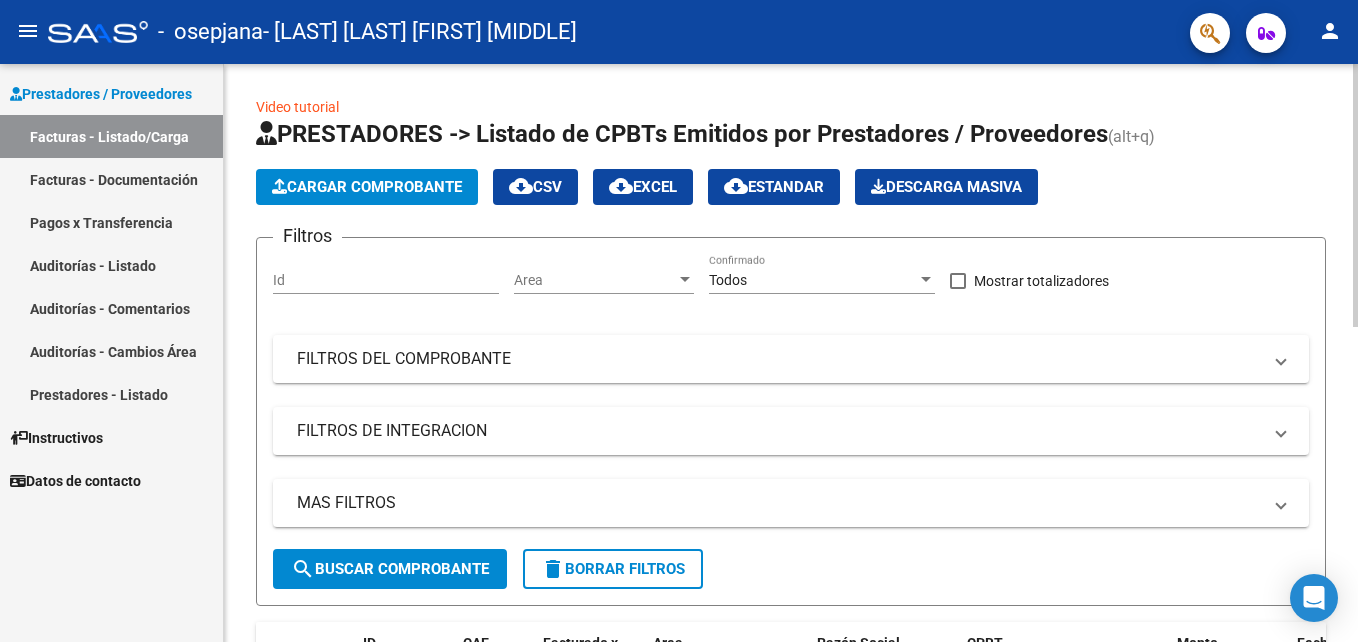 click on "Cargar Comprobante" 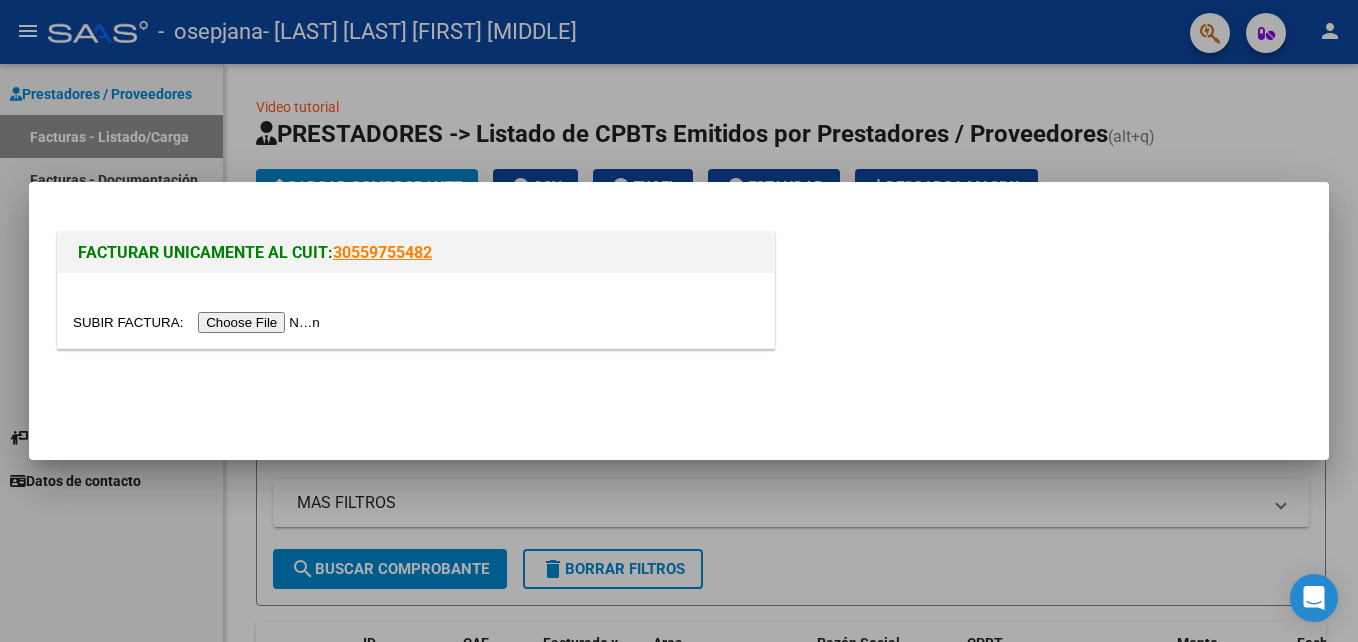 click at bounding box center (199, 322) 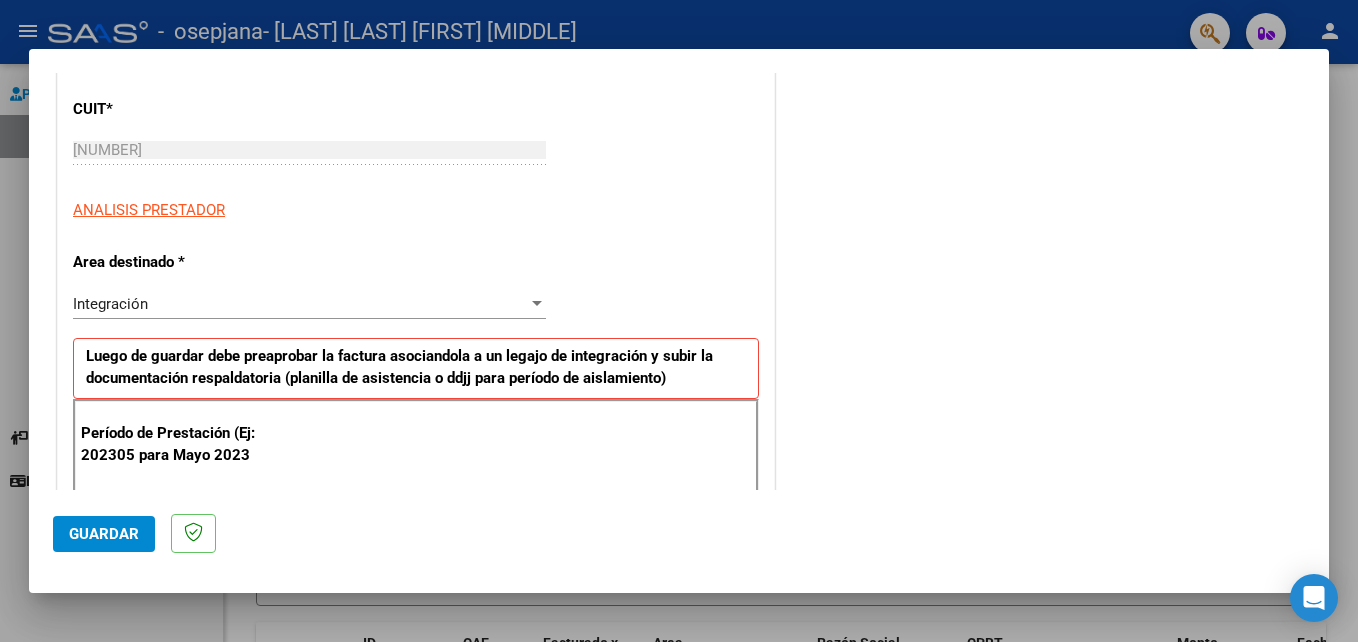scroll, scrollTop: 262, scrollLeft: 0, axis: vertical 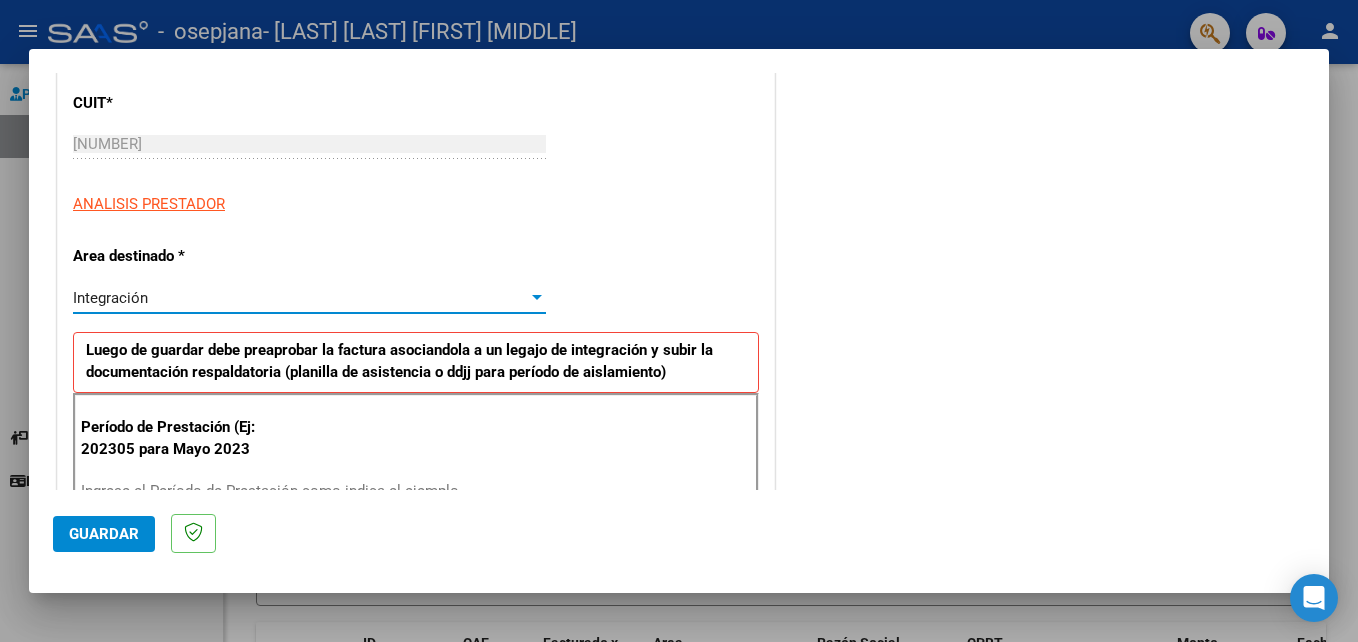 click on "Integración" at bounding box center [300, 298] 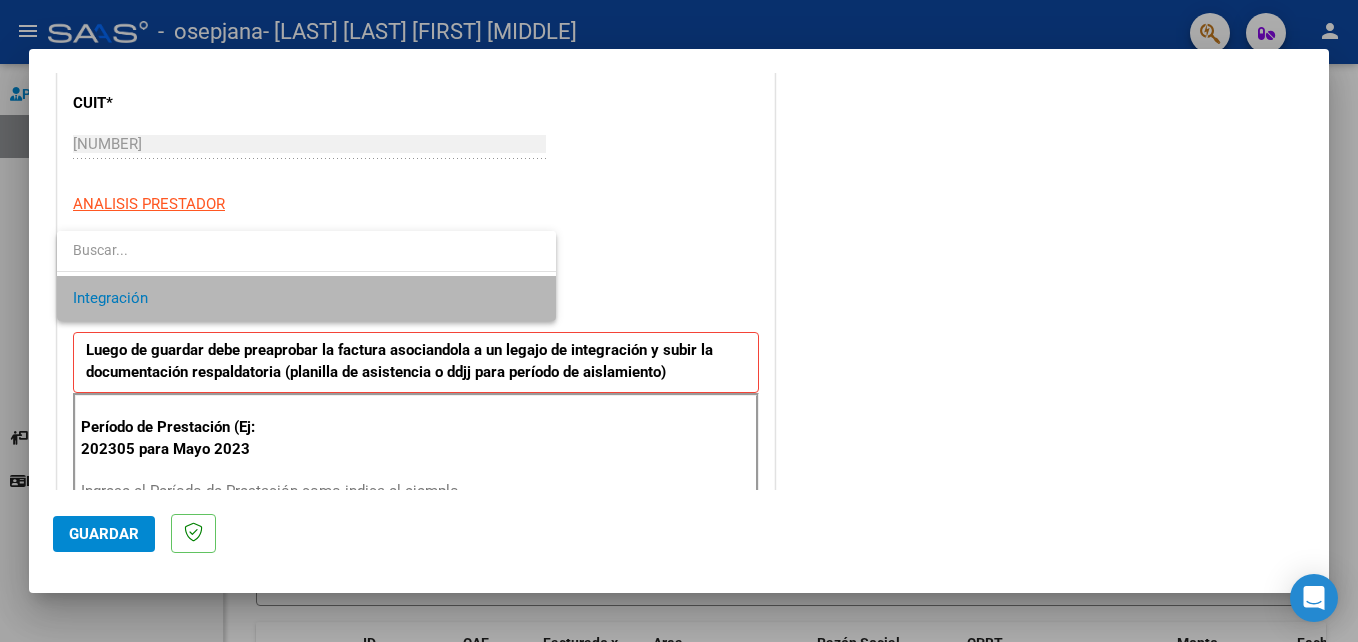 click on "Integración" at bounding box center [306, 298] 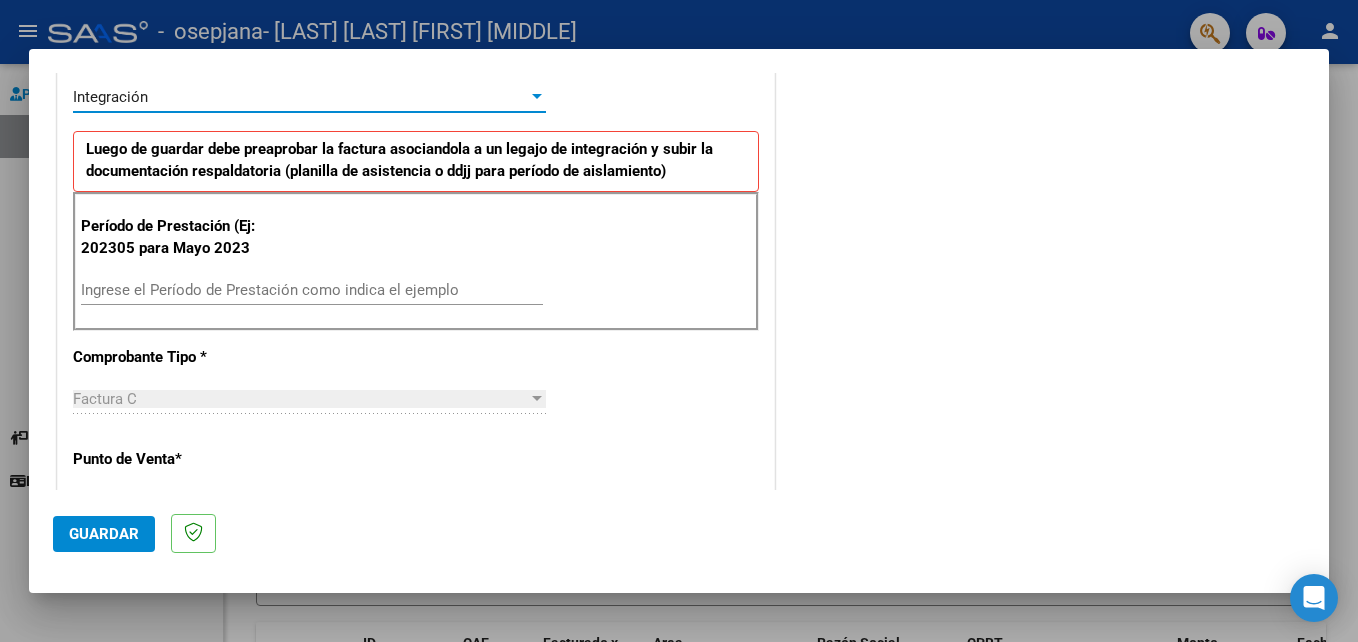 scroll, scrollTop: 466, scrollLeft: 0, axis: vertical 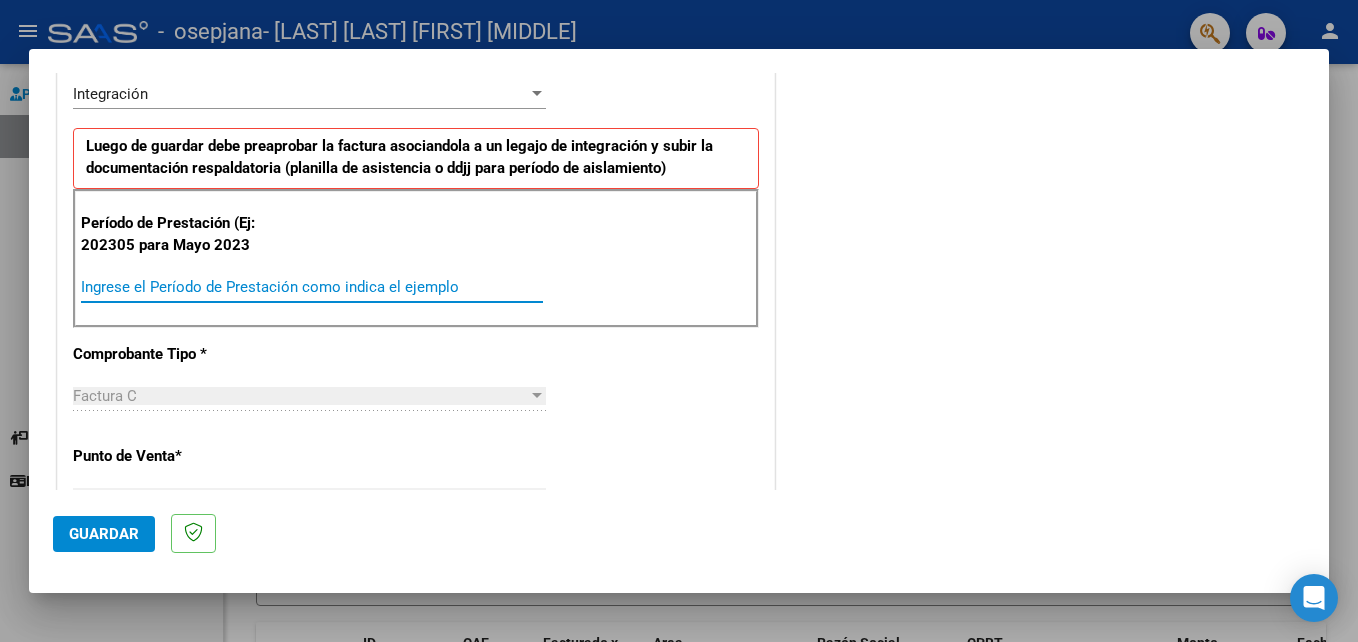 click on "Ingrese el Período de Prestación como indica el ejemplo" at bounding box center [312, 287] 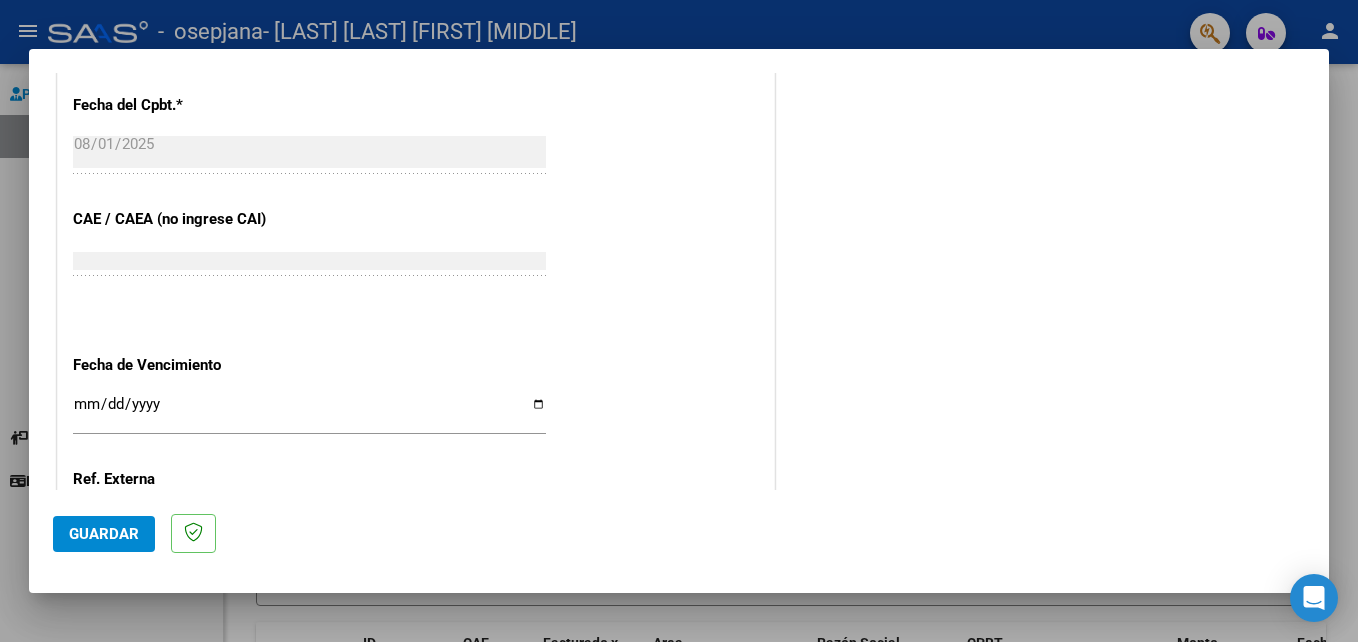 scroll, scrollTop: 1164, scrollLeft: 0, axis: vertical 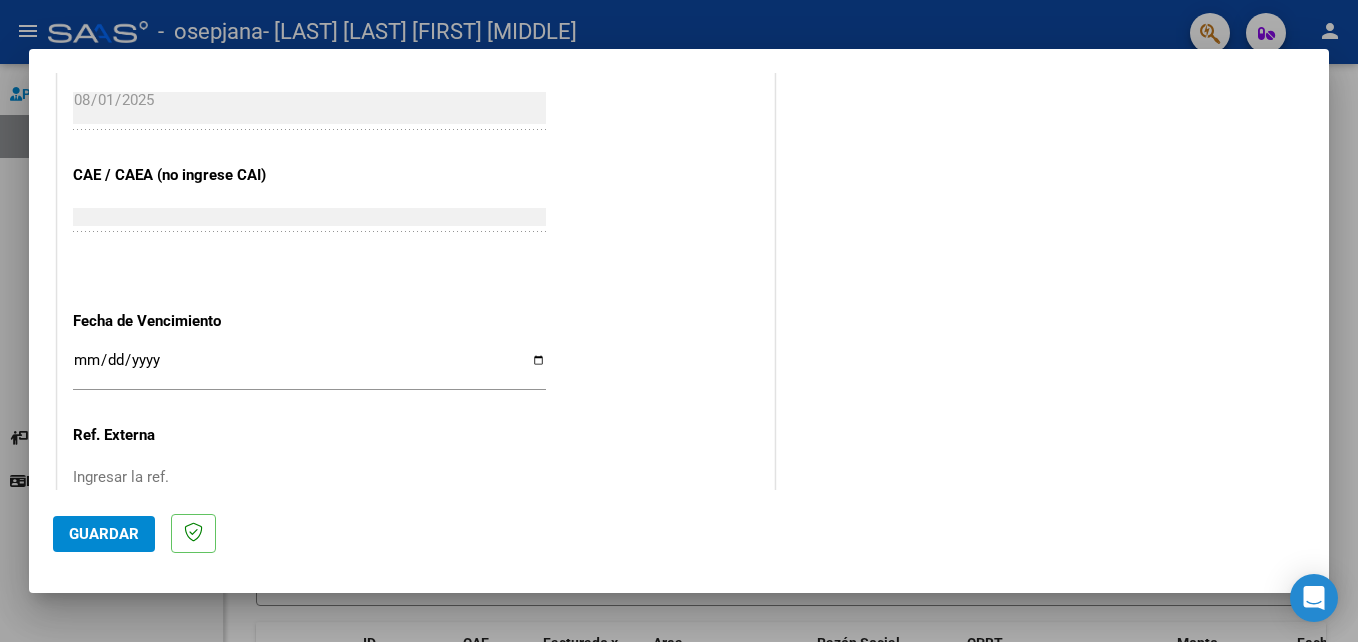 type on "202507" 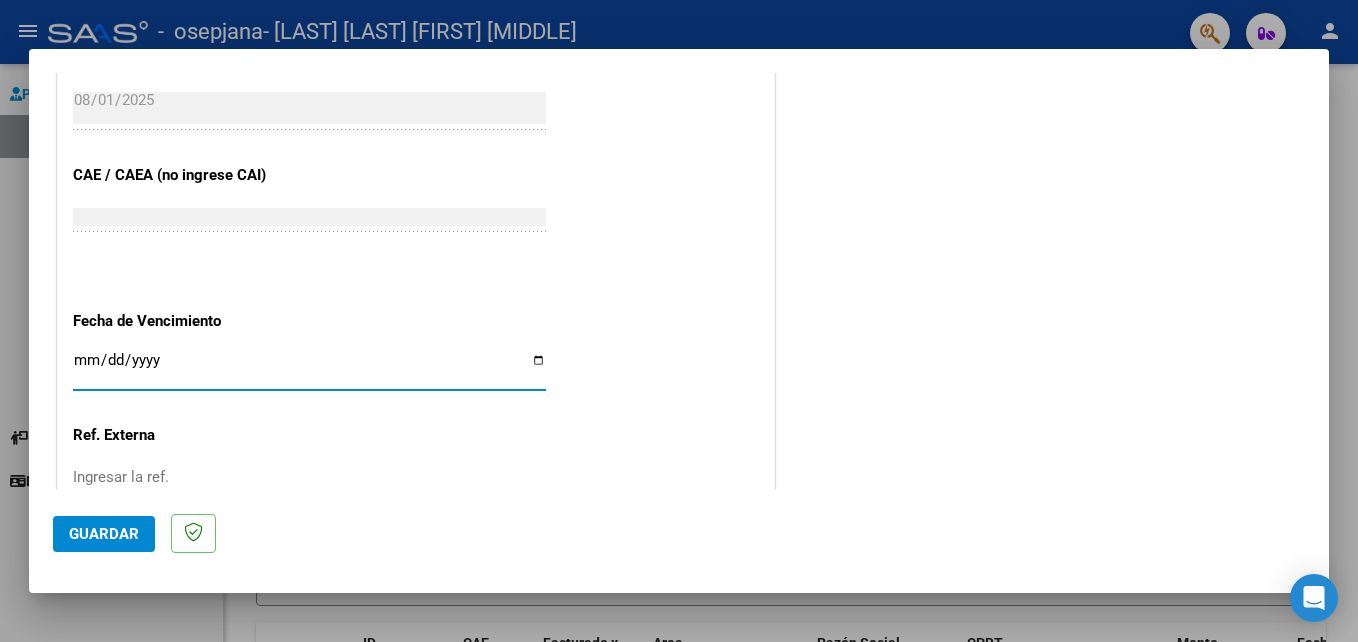 click on "Ingresar la fecha" at bounding box center [309, 368] 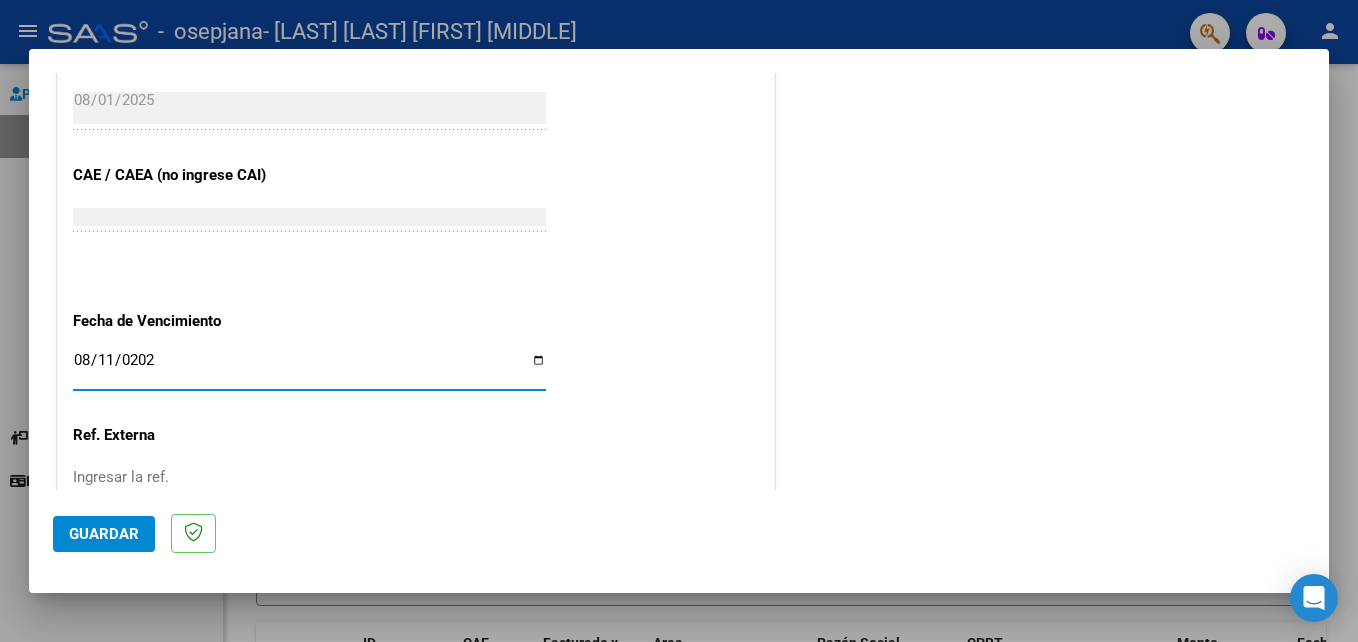 type on "2025-08-11" 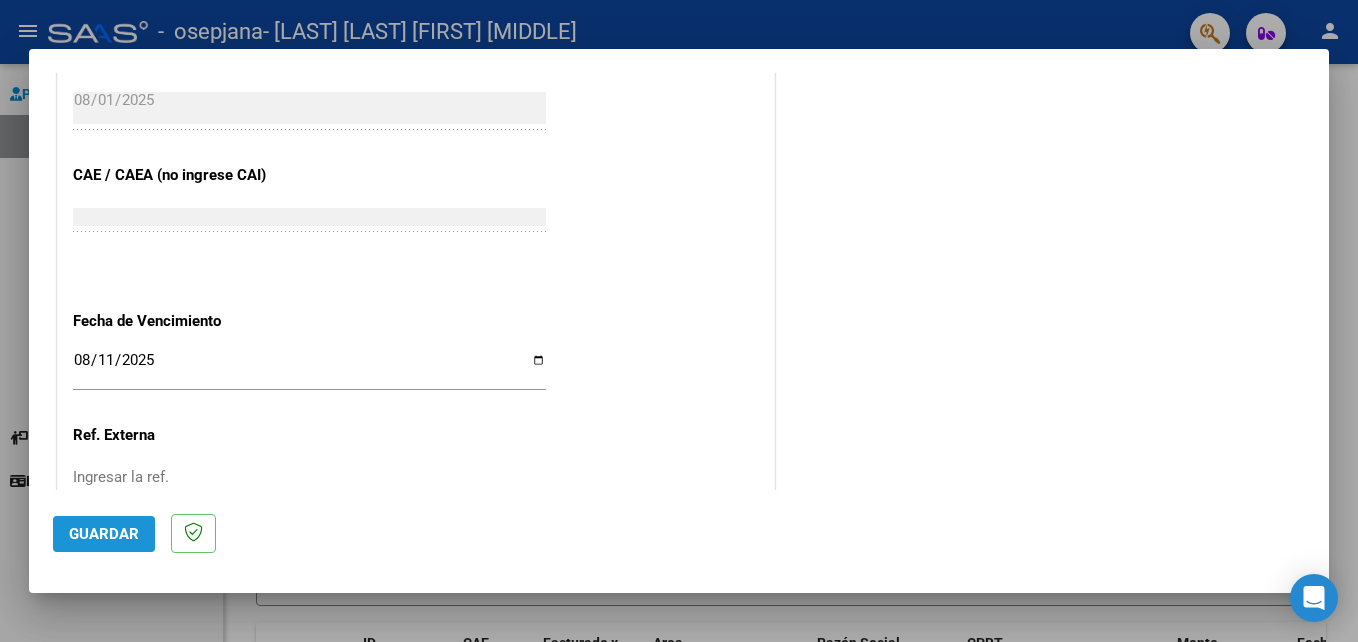 click on "Guardar" 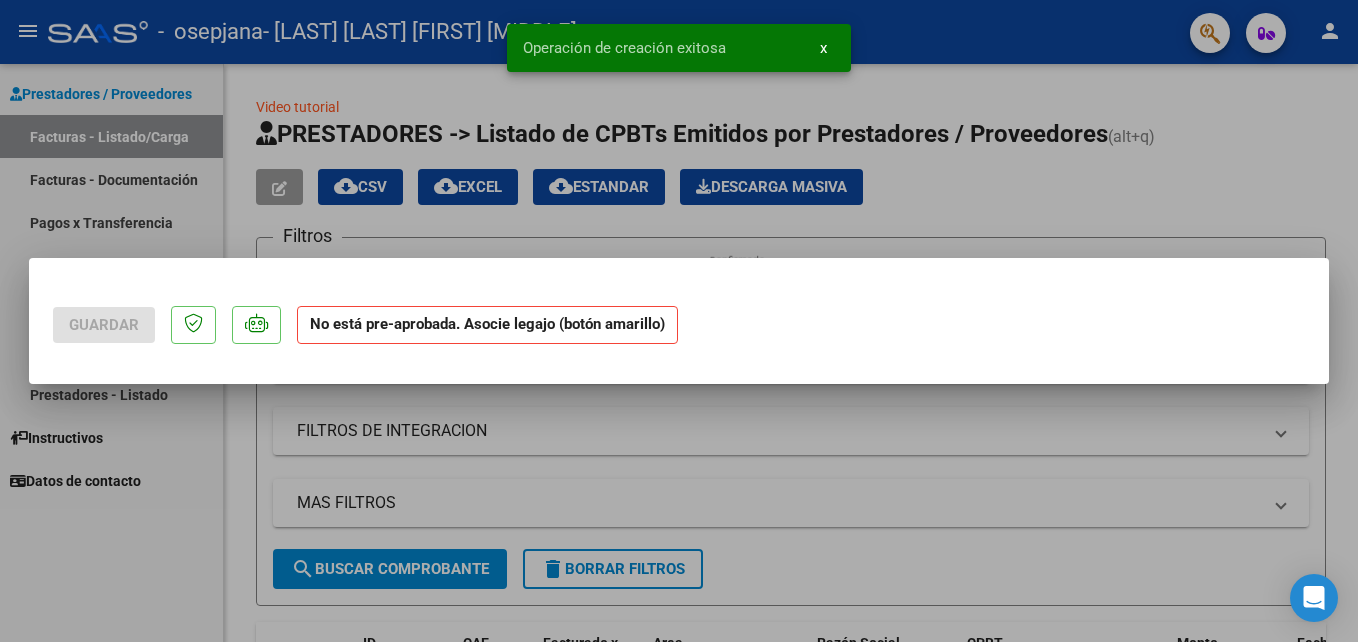 scroll, scrollTop: 0, scrollLeft: 0, axis: both 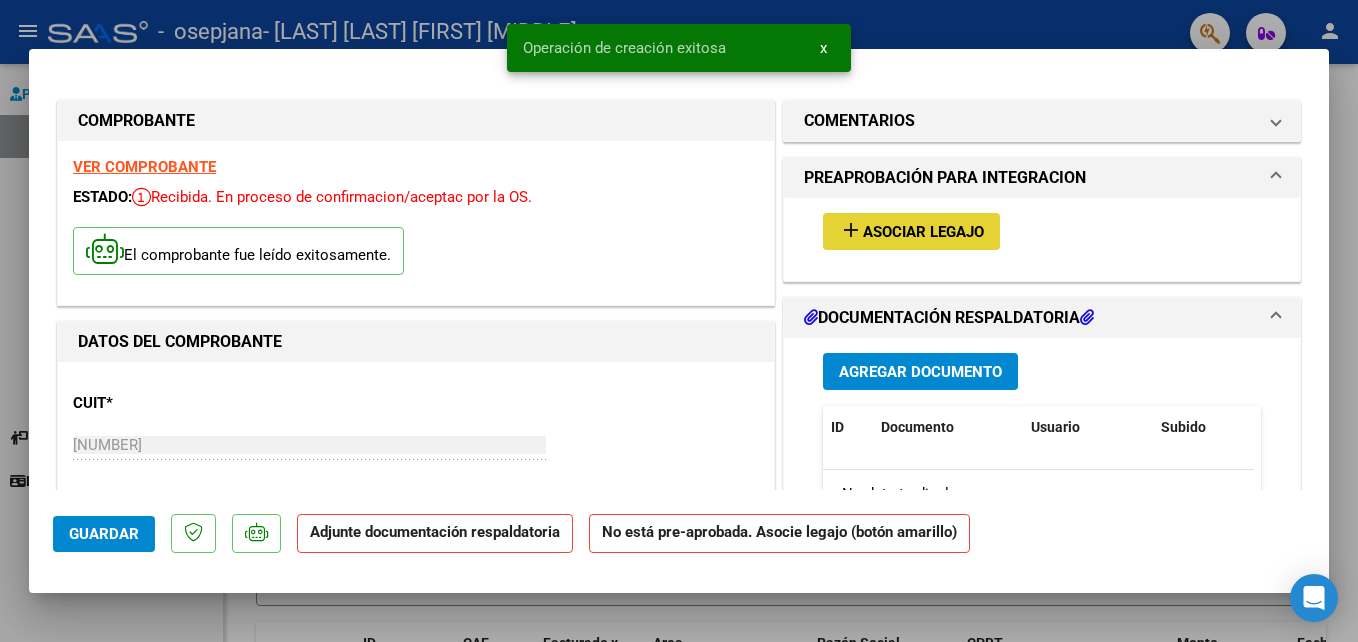click on "add" at bounding box center [851, 230] 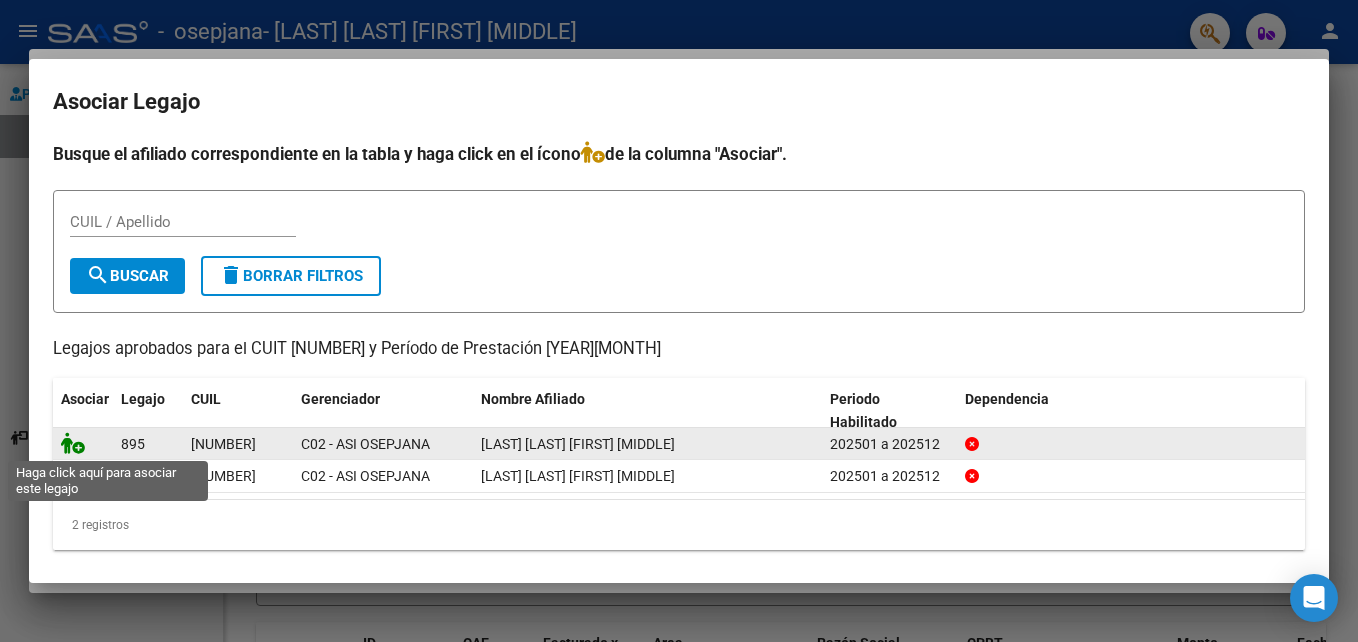 click 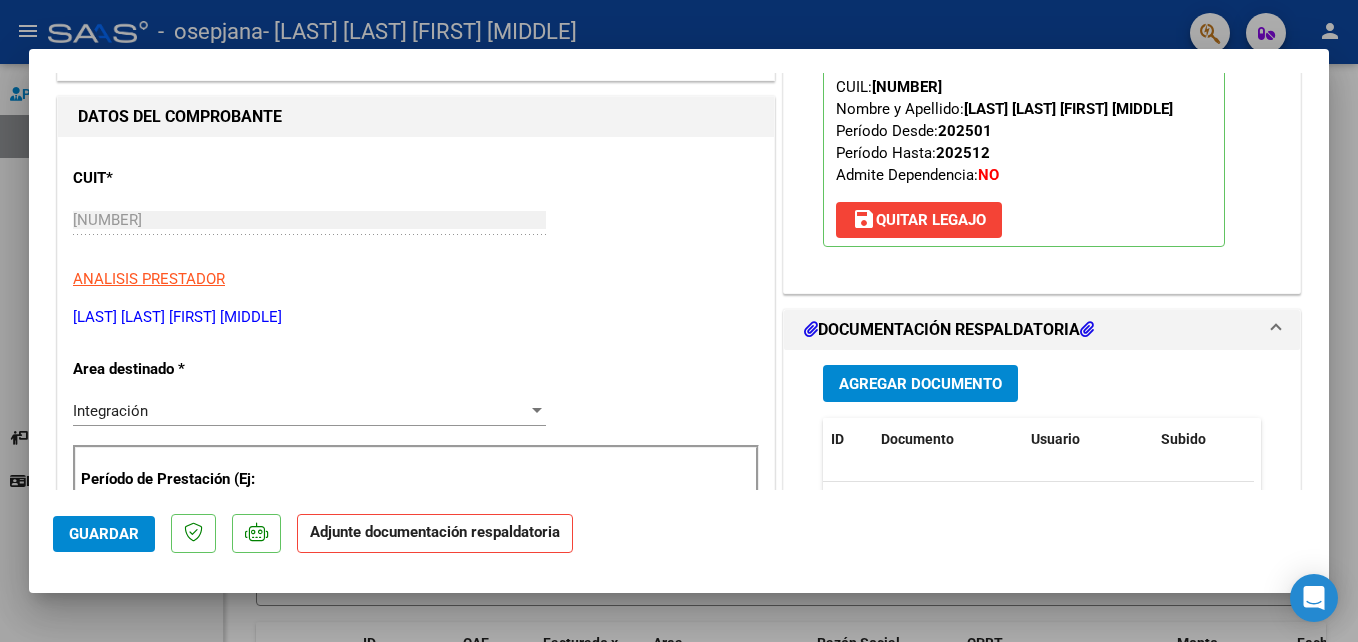 scroll, scrollTop: 275, scrollLeft: 0, axis: vertical 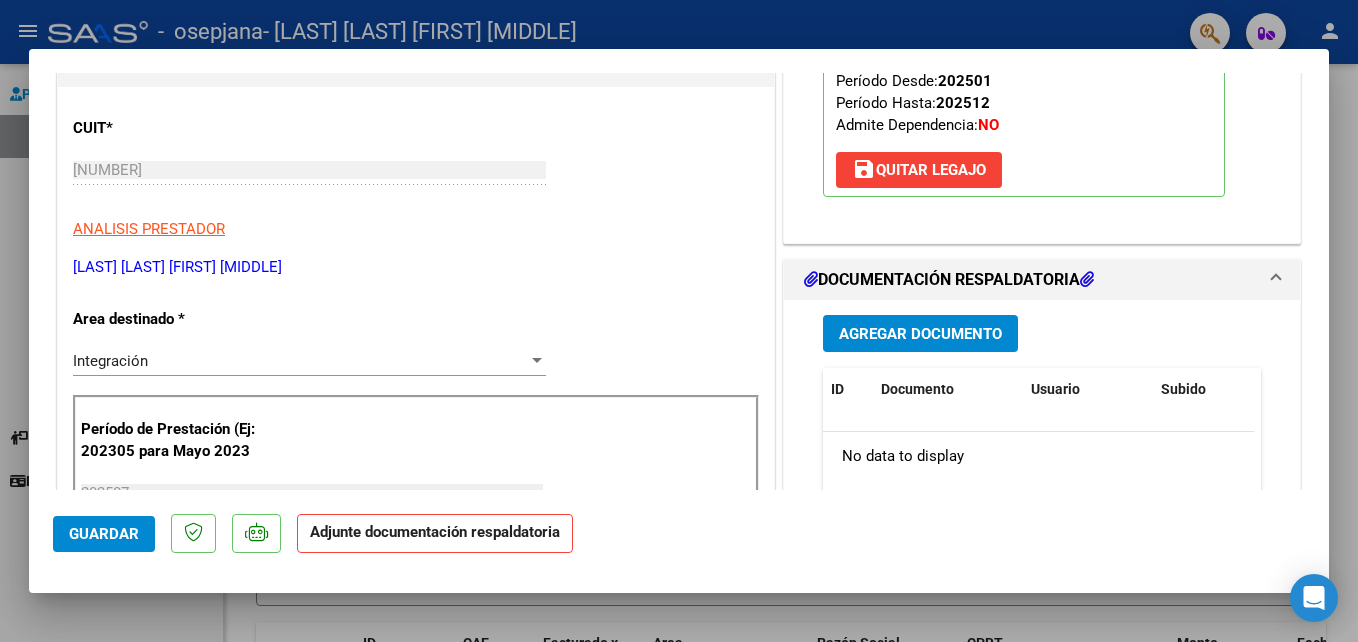 click on "Agregar Documento" at bounding box center (920, 334) 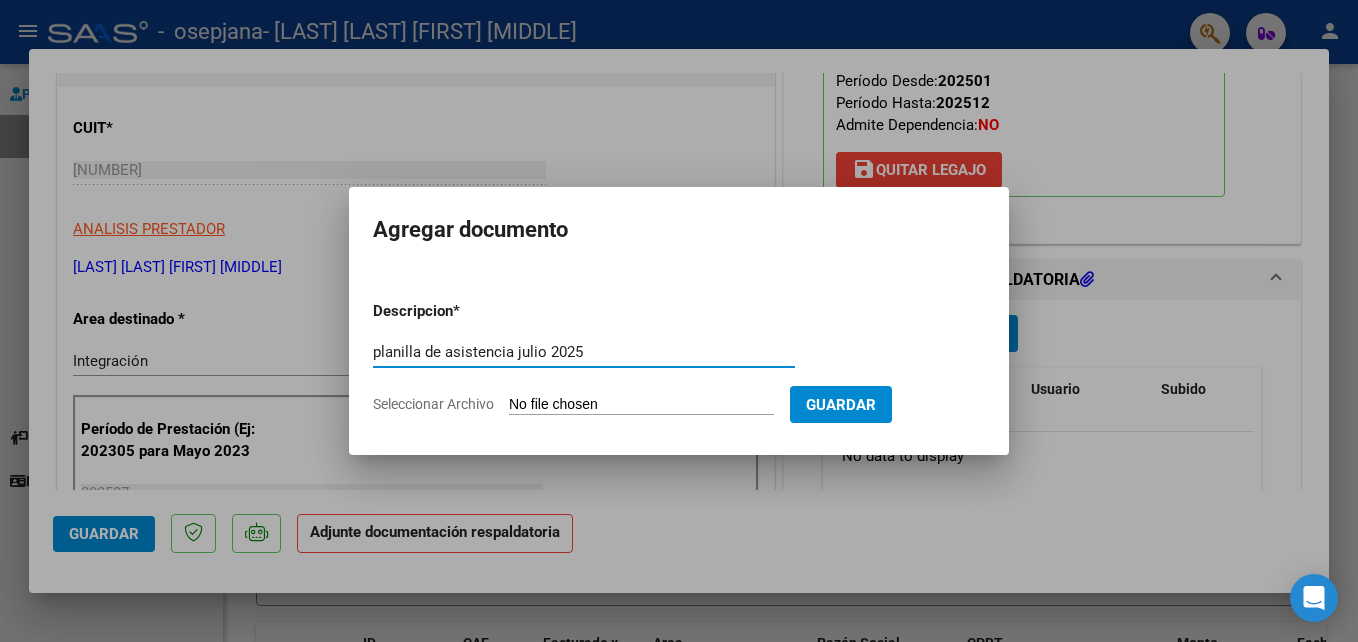 type on "planilla de asistencia julio 2025" 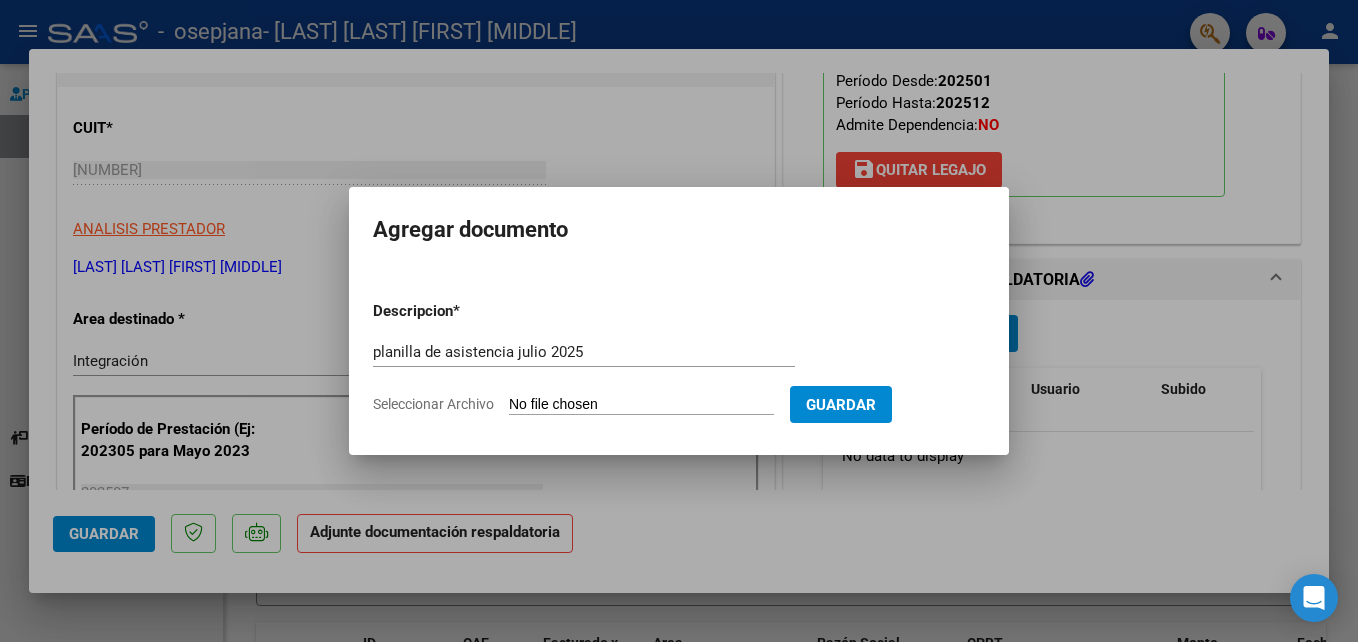 click on "Seleccionar Archivo" at bounding box center (641, 405) 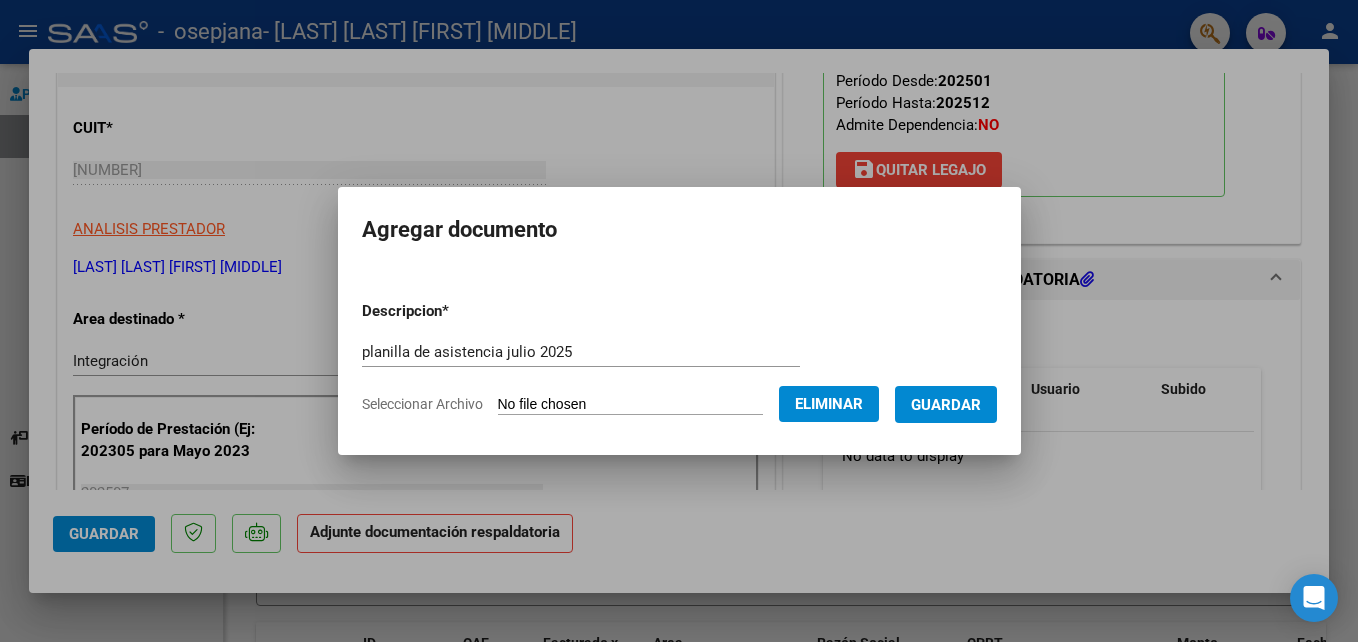click on "Guardar" at bounding box center [946, 405] 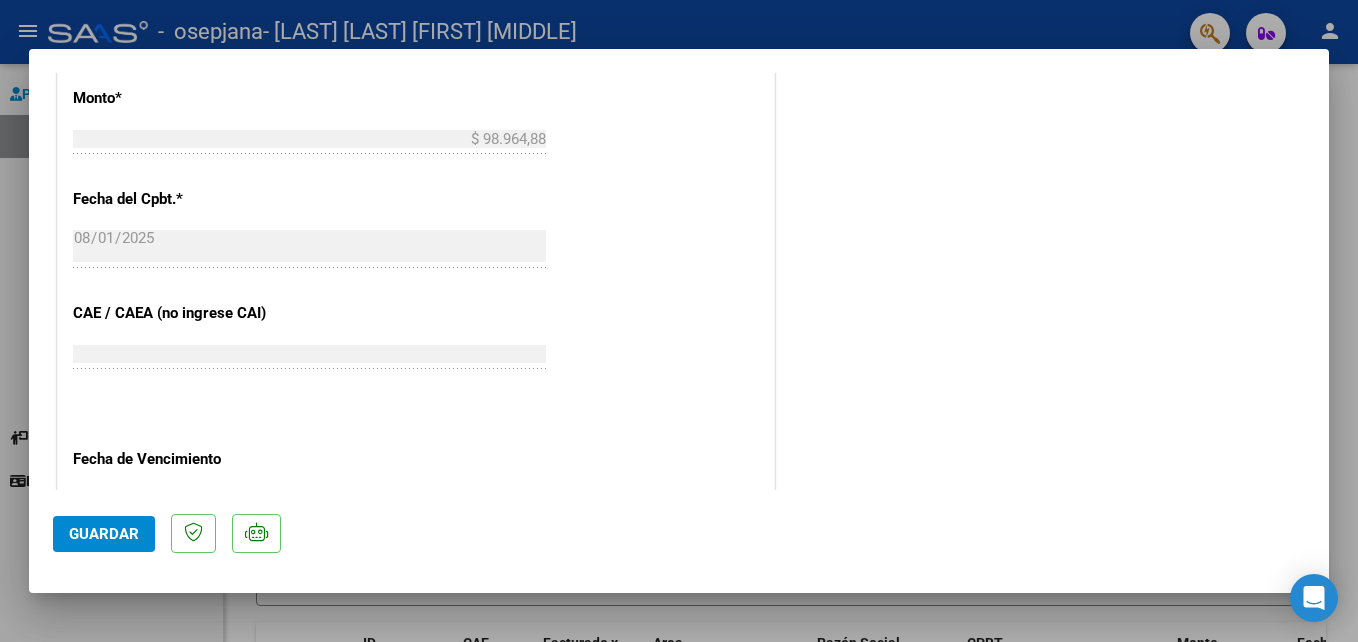 scroll, scrollTop: 1103, scrollLeft: 0, axis: vertical 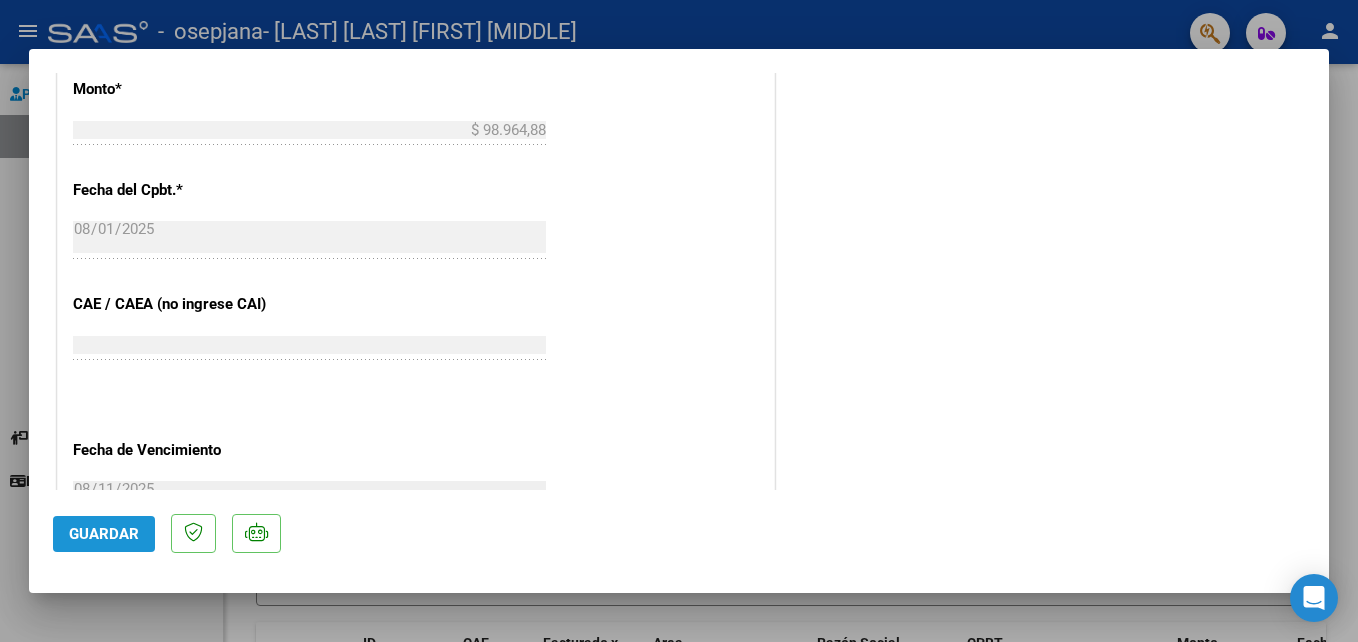 click on "Guardar" 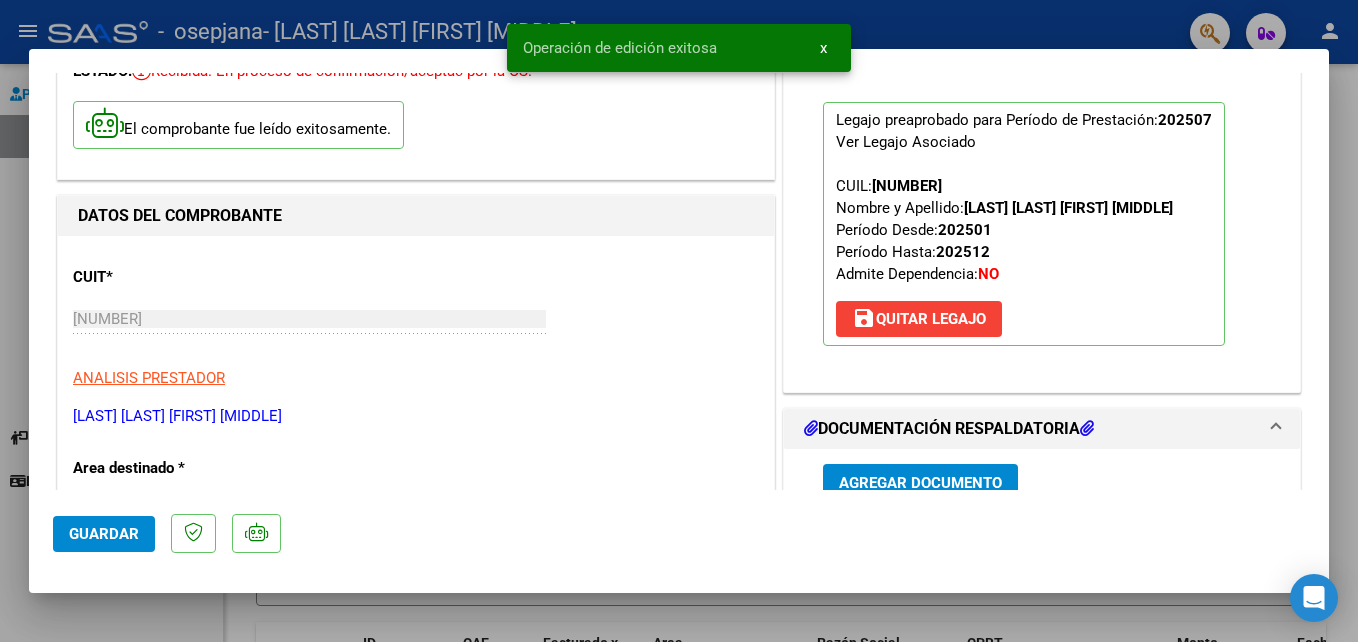scroll, scrollTop: 0, scrollLeft: 0, axis: both 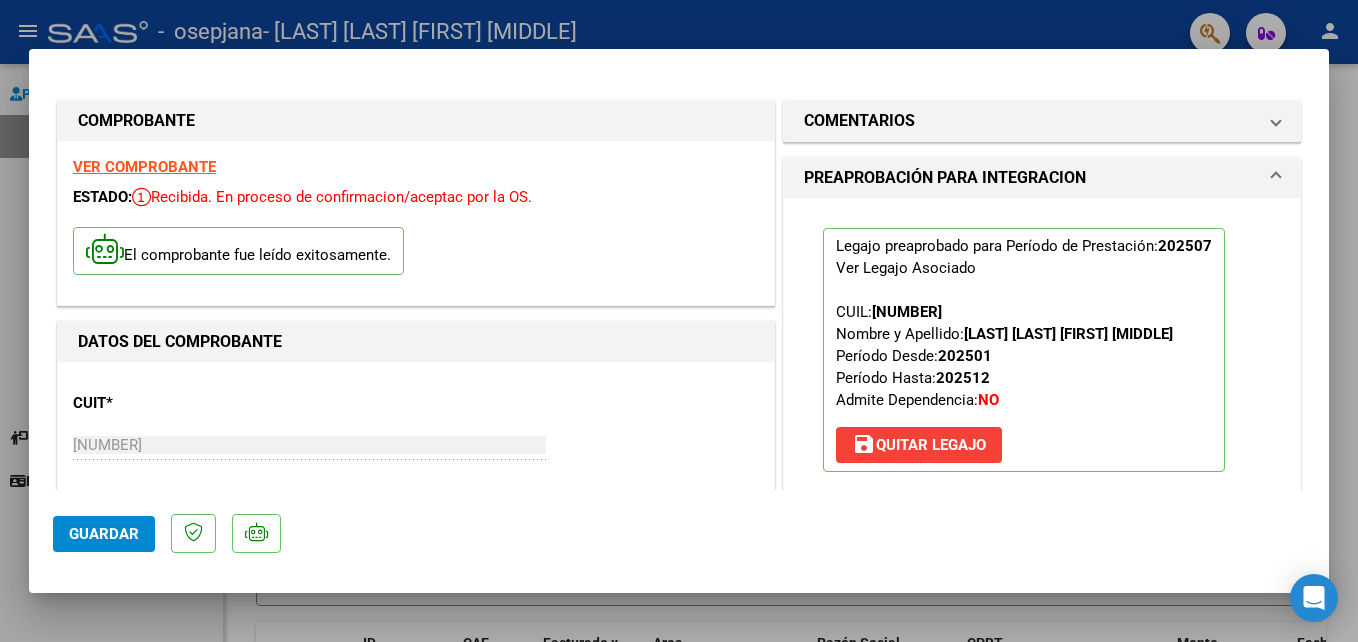 click at bounding box center [679, 321] 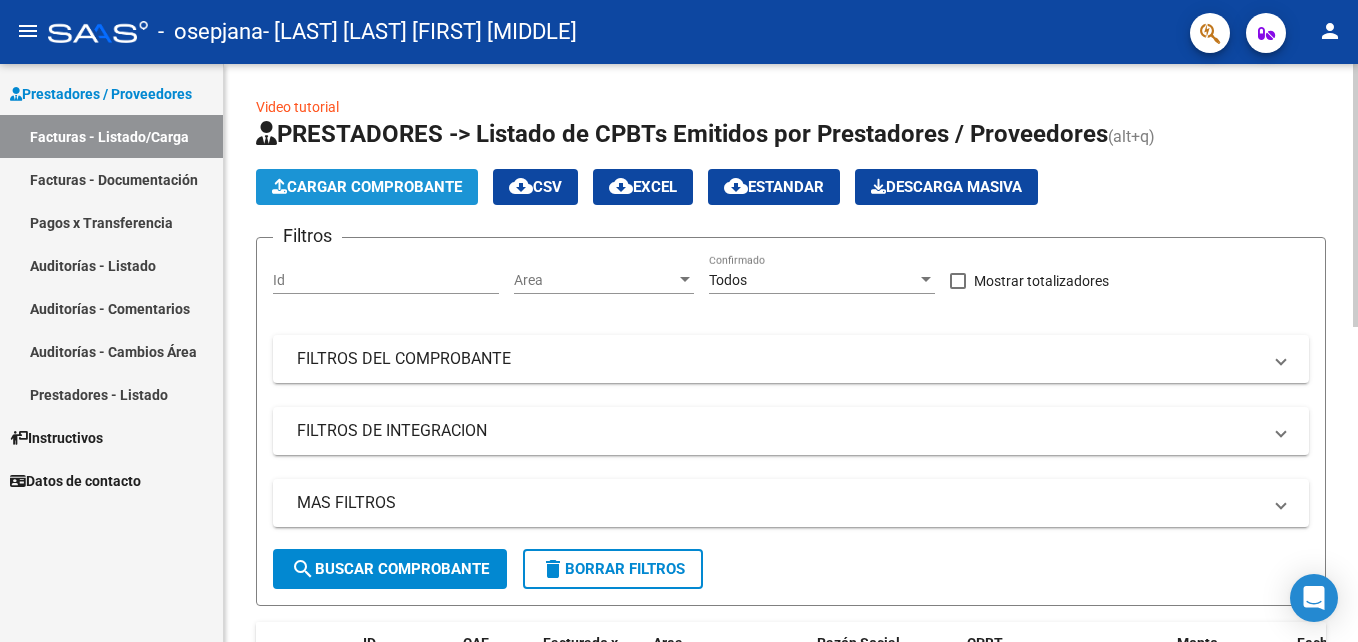 click on "Cargar Comprobante" 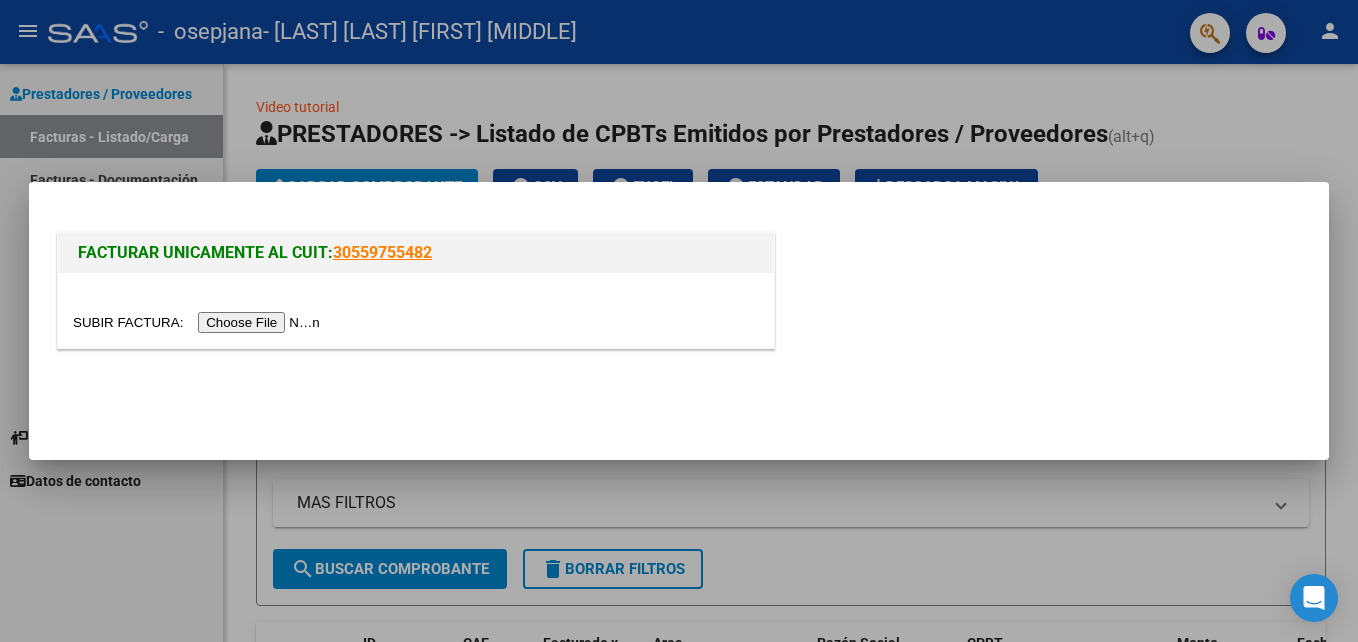 click at bounding box center [199, 322] 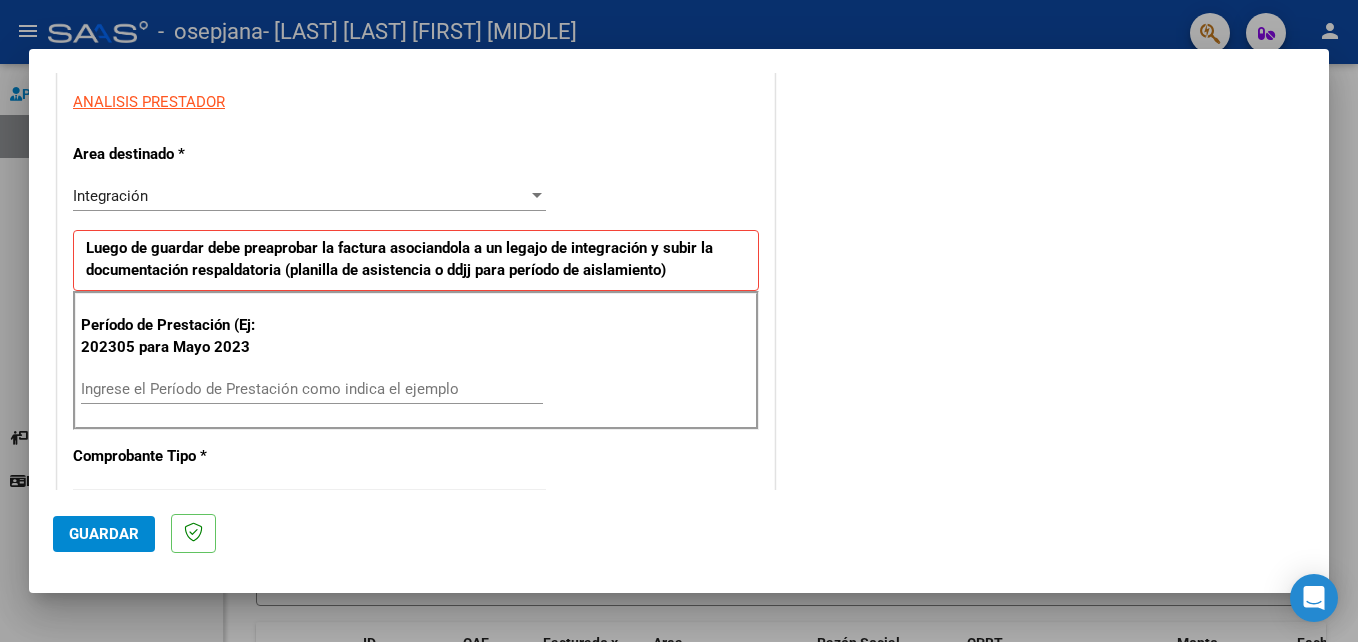 scroll, scrollTop: 365, scrollLeft: 0, axis: vertical 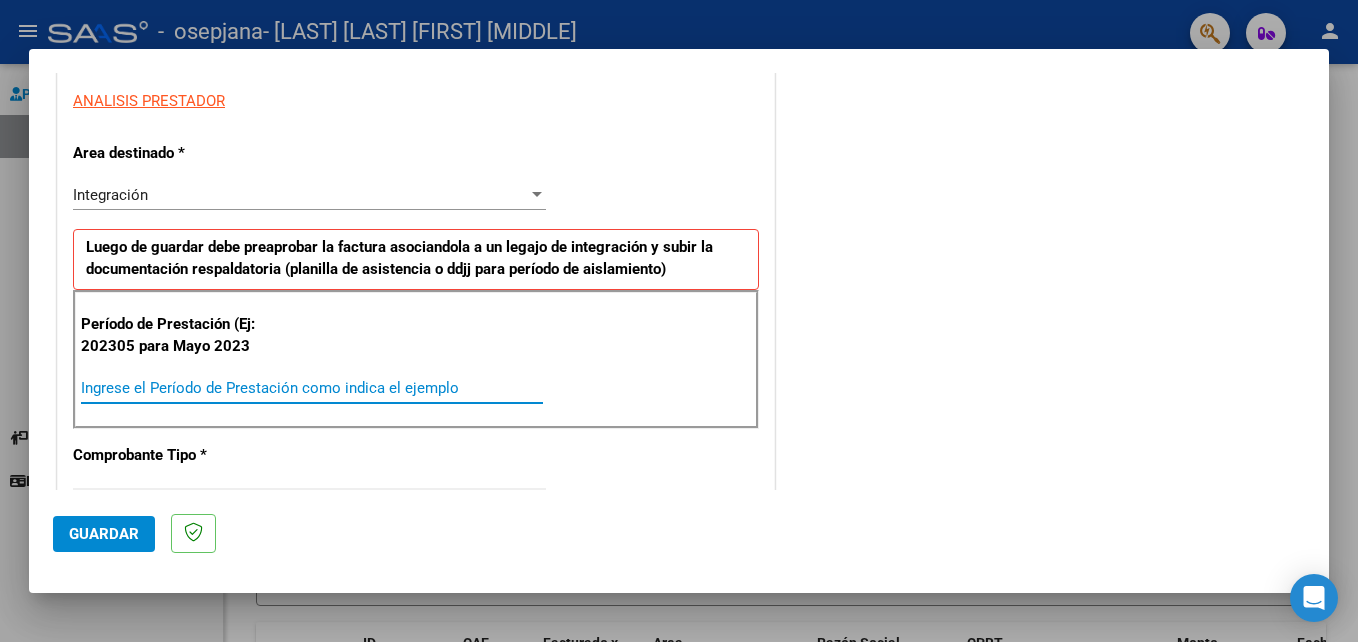 click on "Ingrese el Período de Prestación como indica el ejemplo" at bounding box center (312, 388) 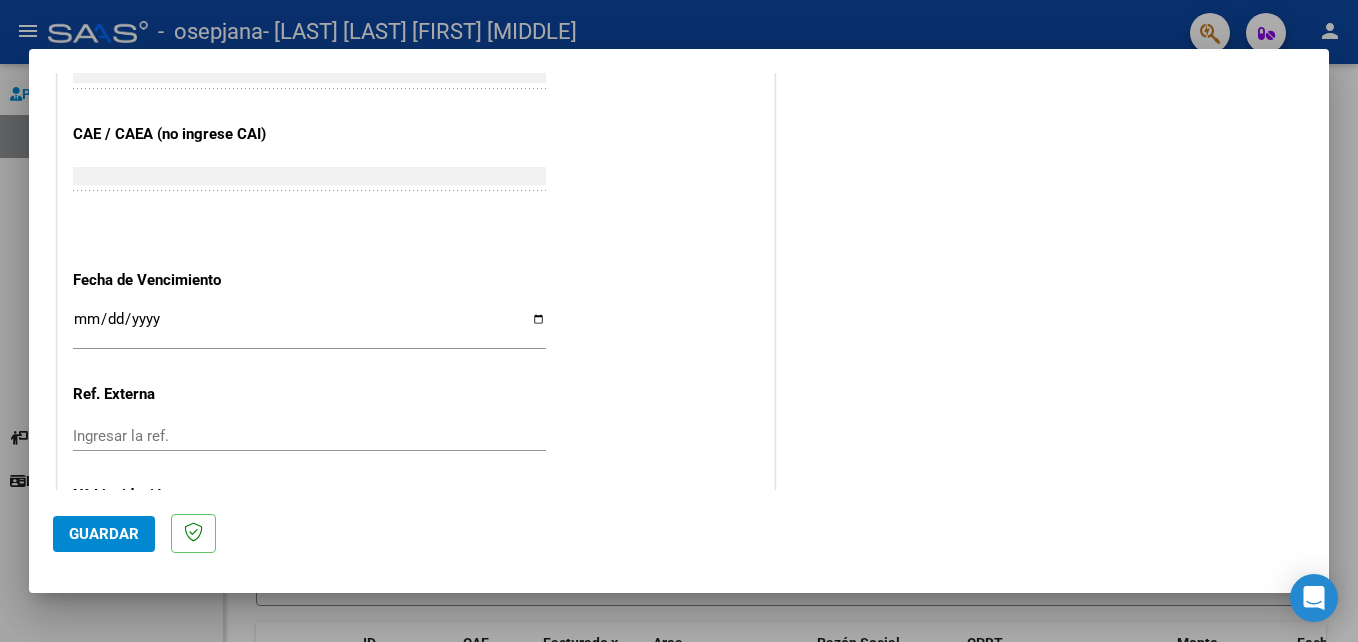 scroll, scrollTop: 1306, scrollLeft: 0, axis: vertical 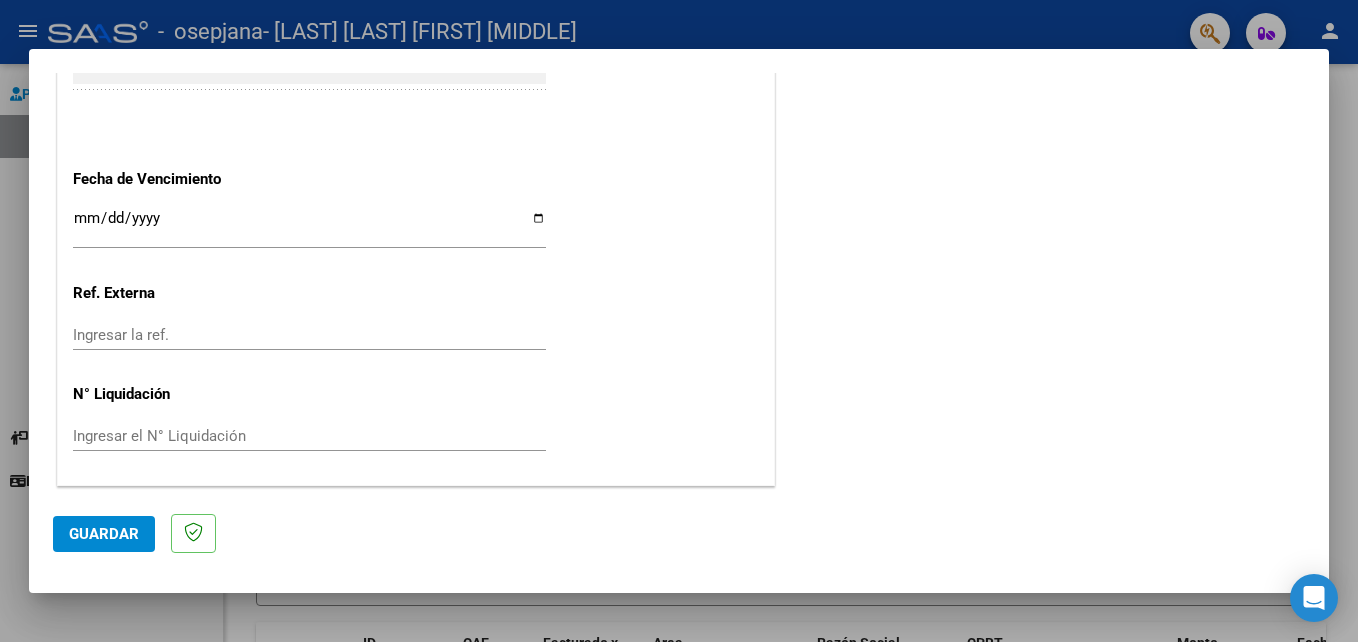 type on "202507" 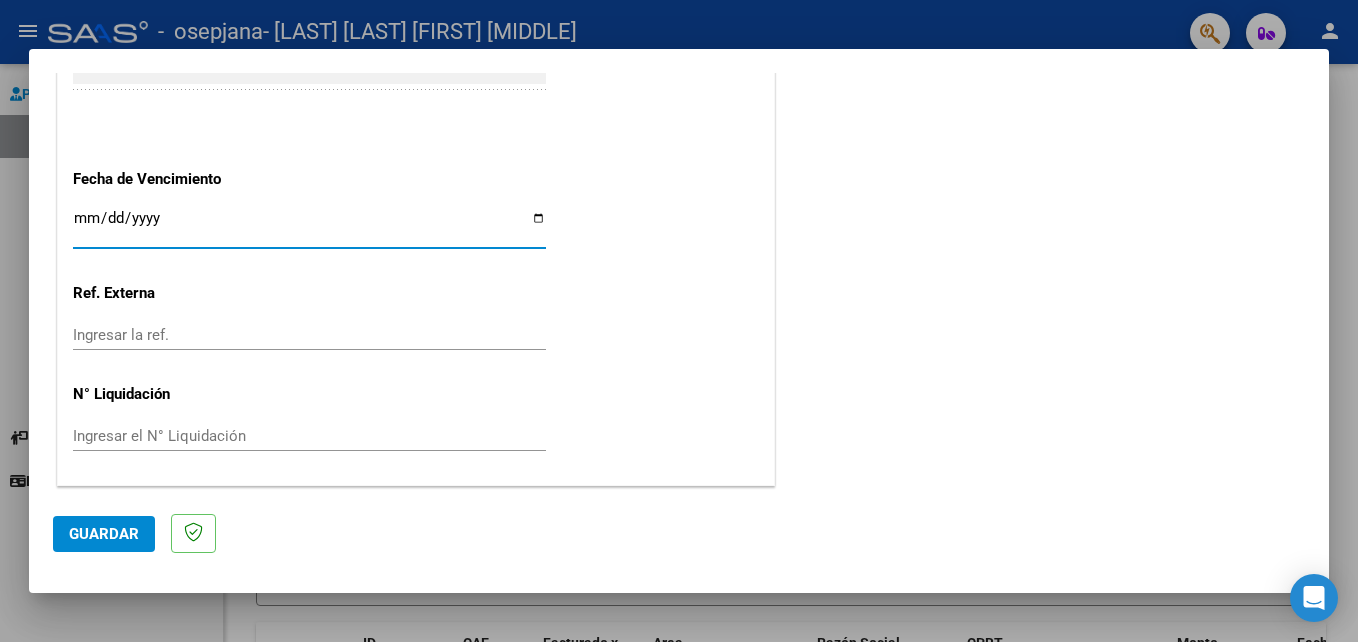 click on "Ingresar la fecha" at bounding box center (309, 226) 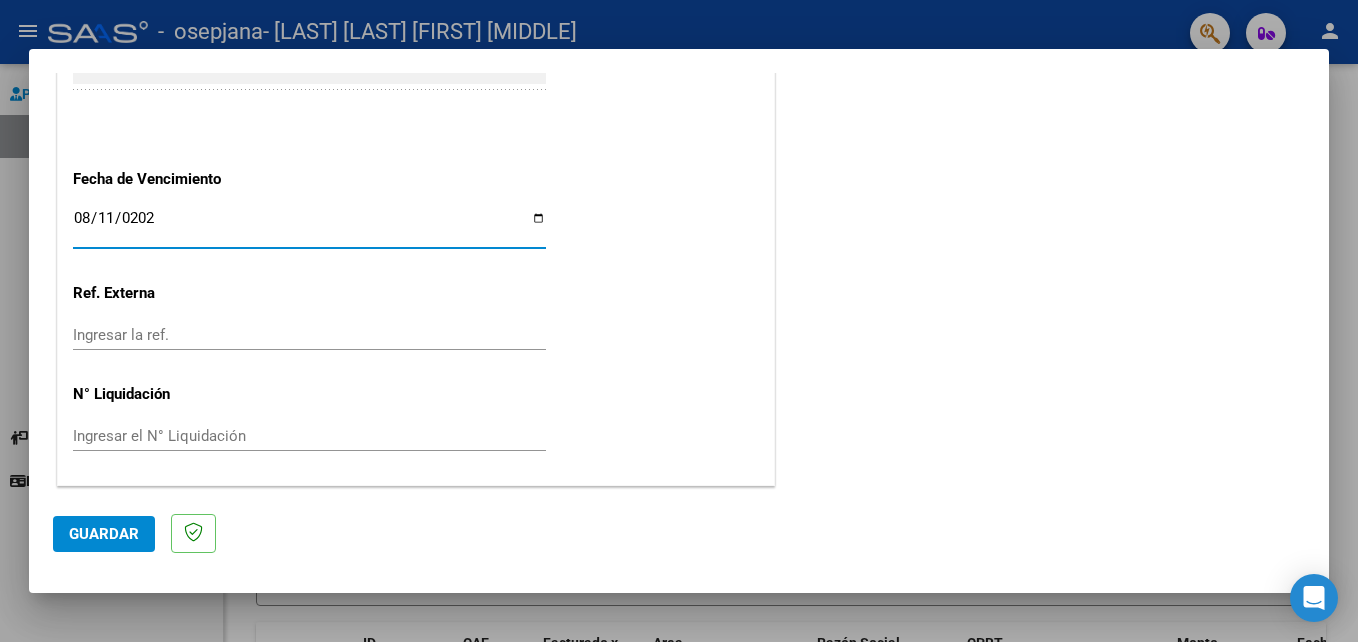 type on "2025-08-11" 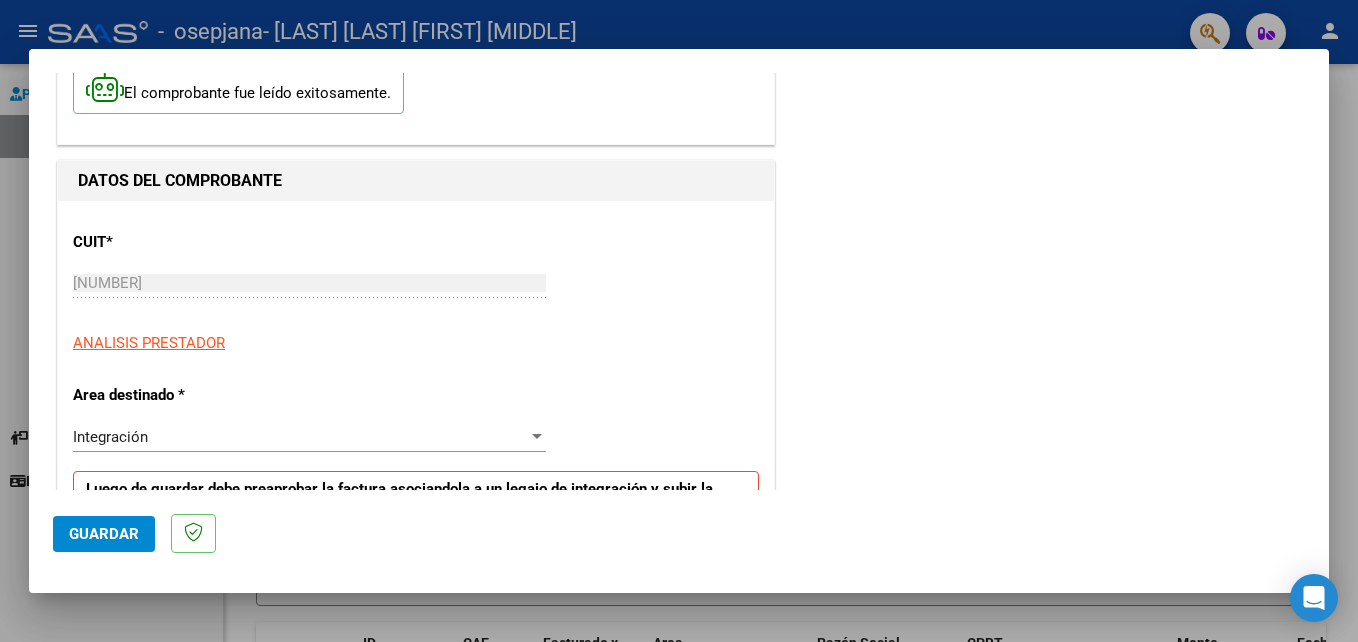 scroll, scrollTop: 0, scrollLeft: 0, axis: both 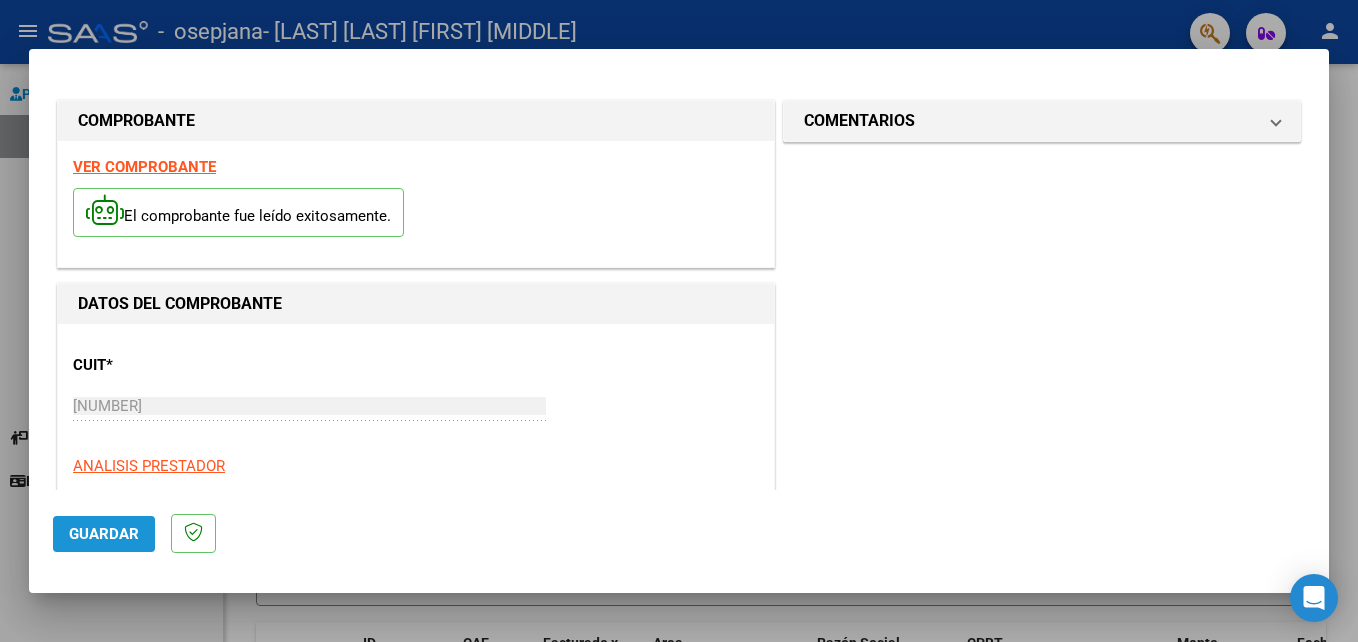 click on "Guardar" 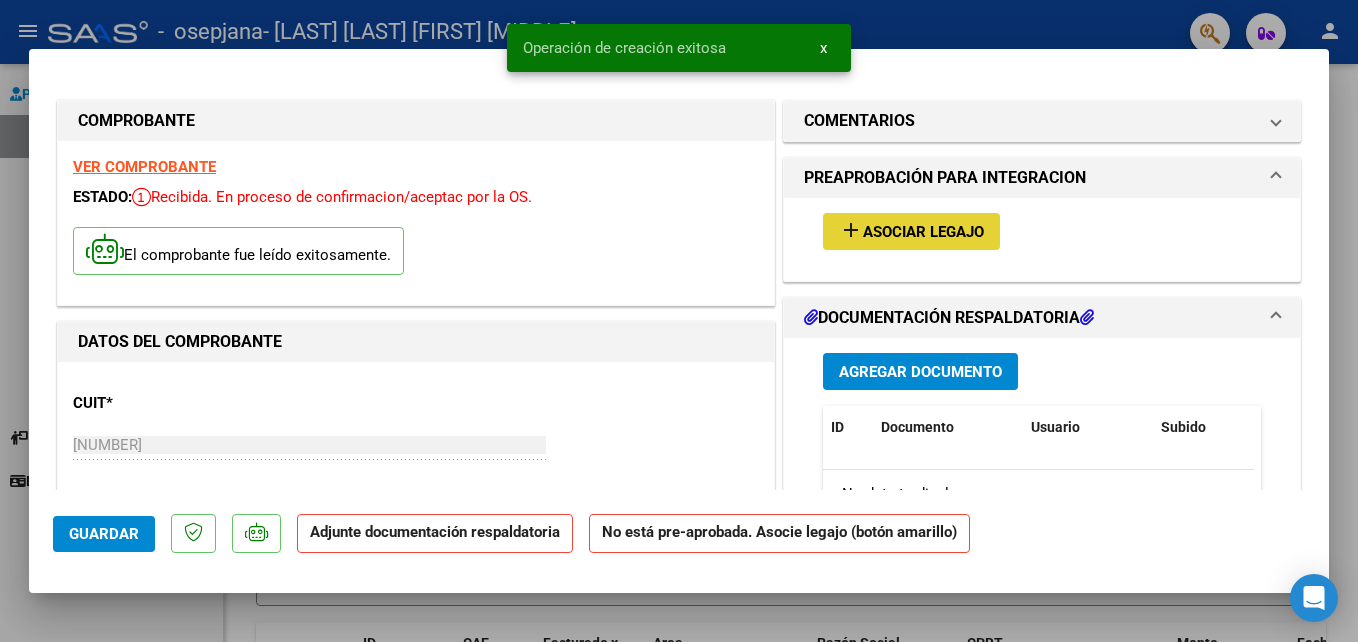click on "add" at bounding box center [851, 230] 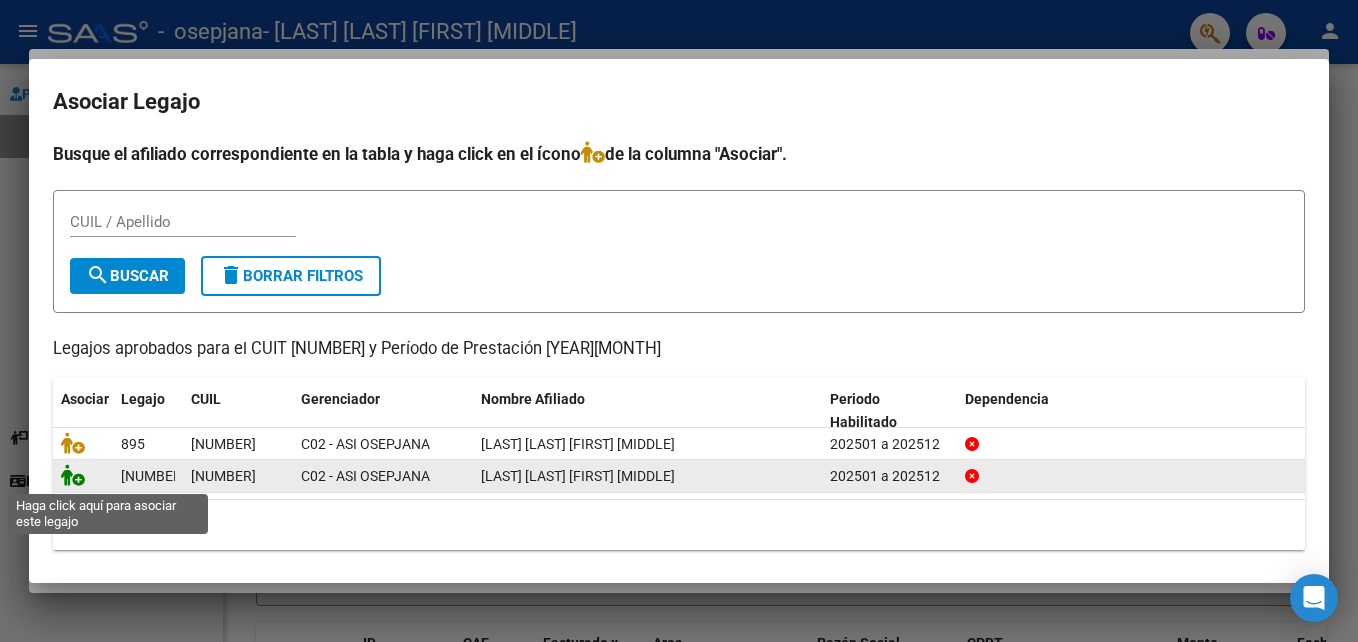 click 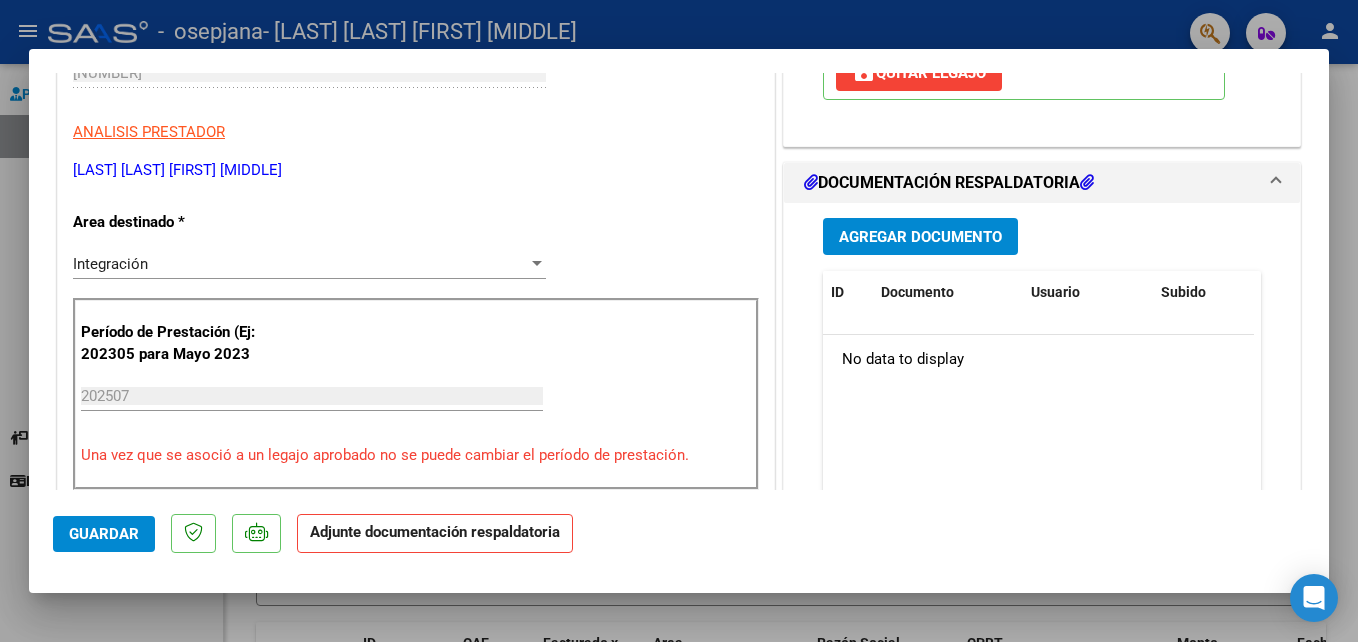 scroll, scrollTop: 373, scrollLeft: 0, axis: vertical 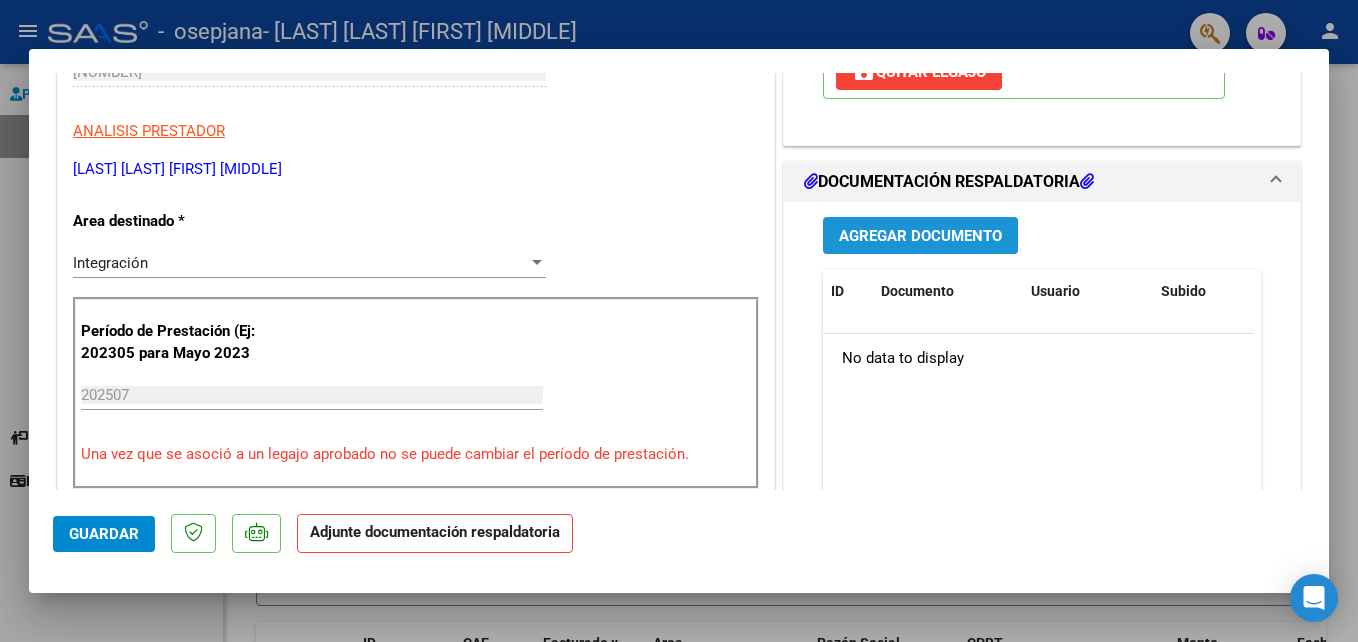 click on "Agregar Documento" at bounding box center (920, 236) 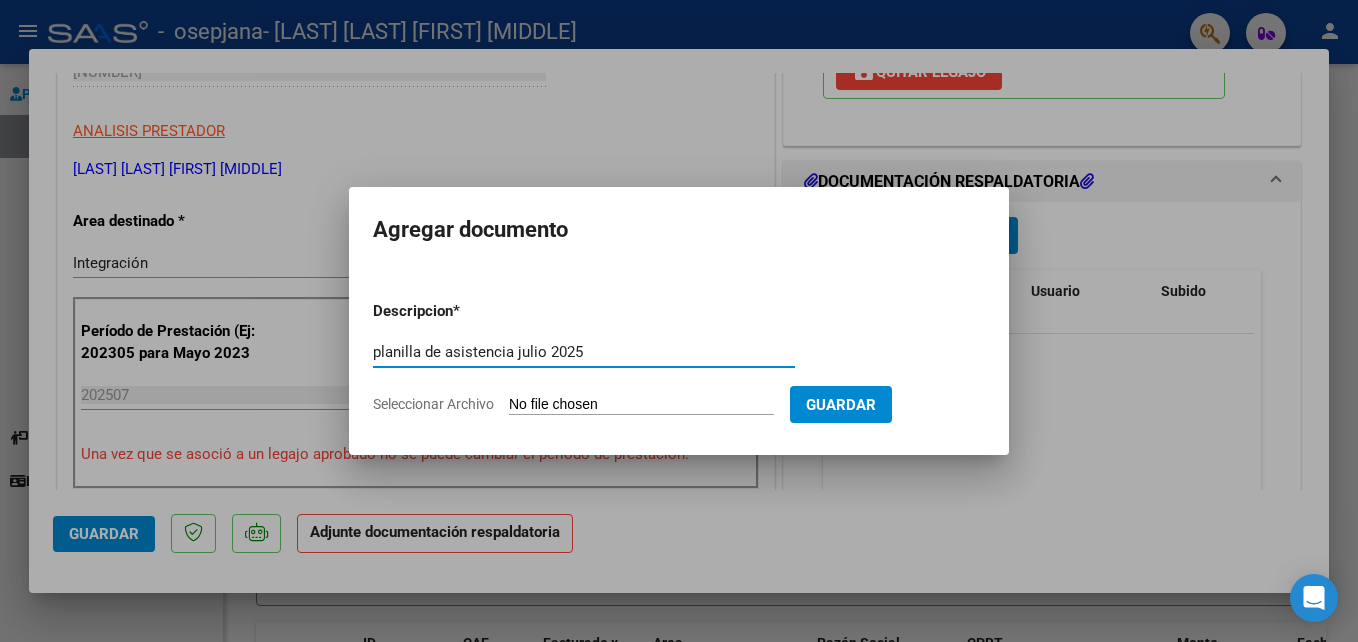 type on "planilla de asistencia julio 2025" 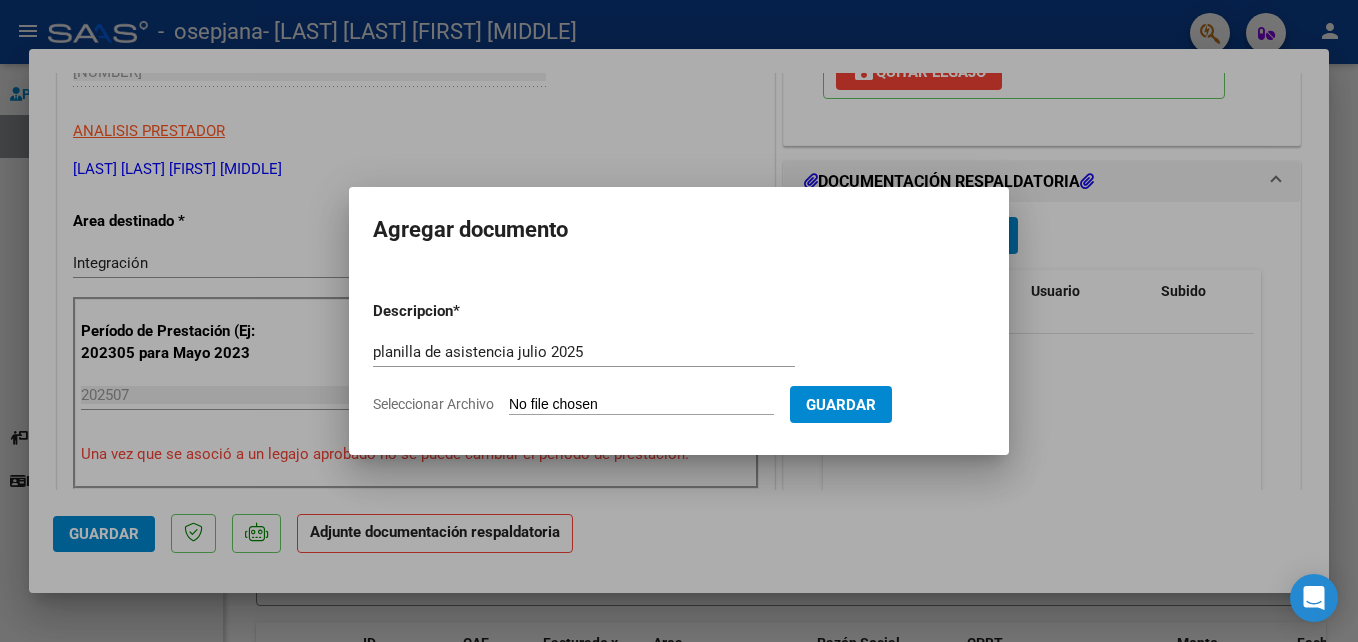 click on "Seleccionar Archivo" at bounding box center (641, 405) 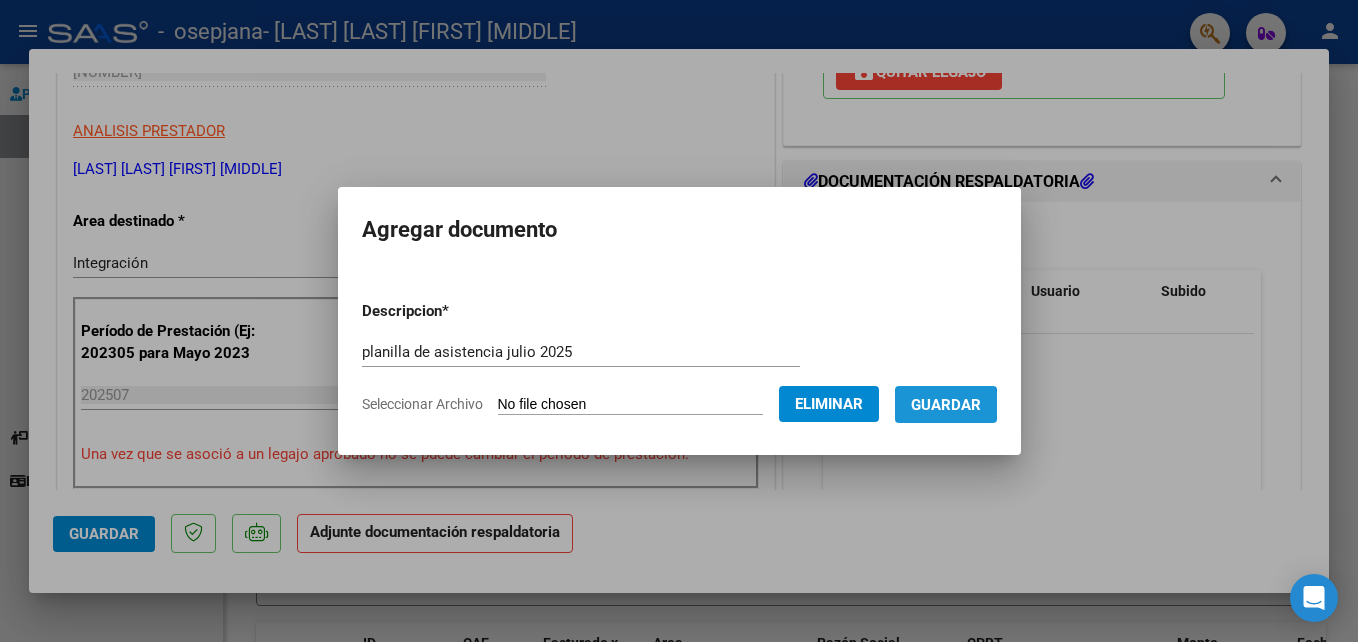click on "Guardar" at bounding box center [946, 405] 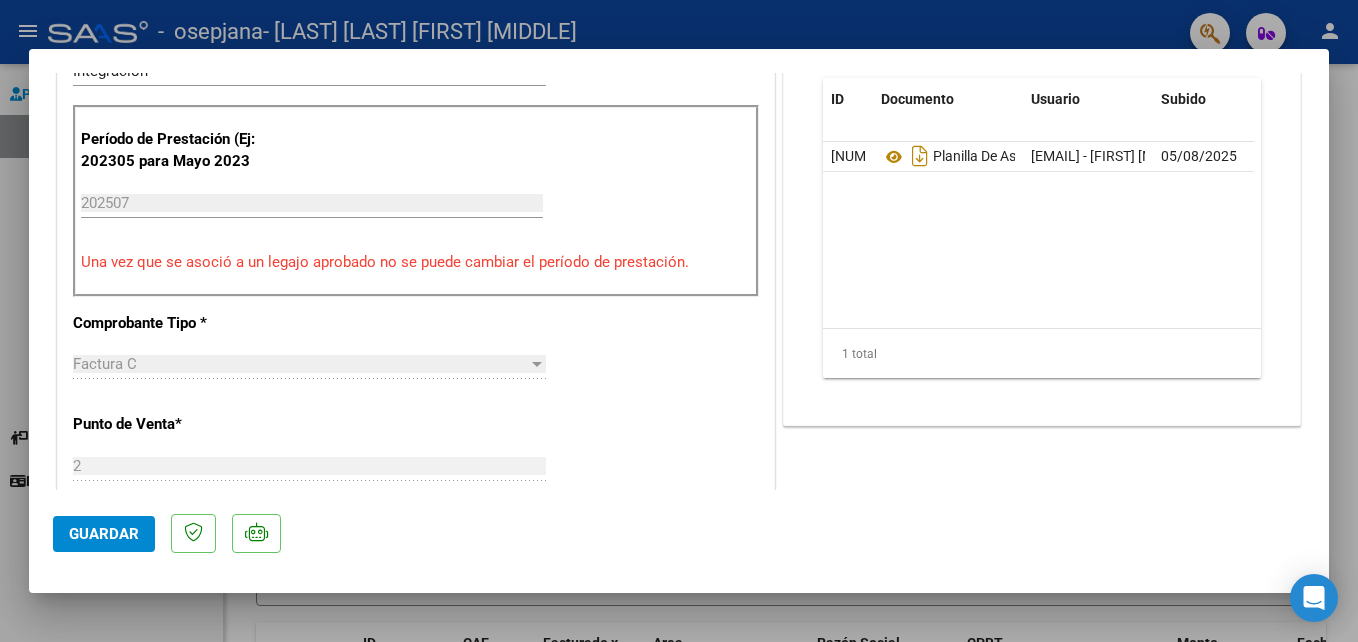 scroll, scrollTop: 564, scrollLeft: 0, axis: vertical 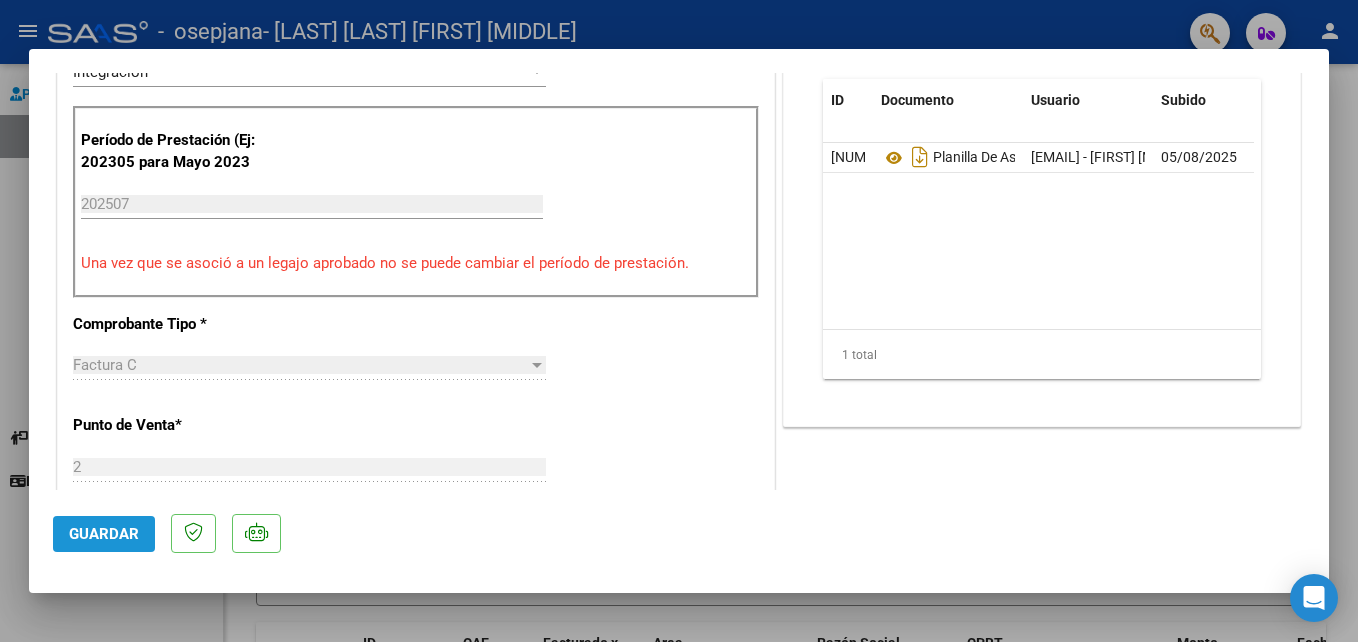 click on "Guardar" 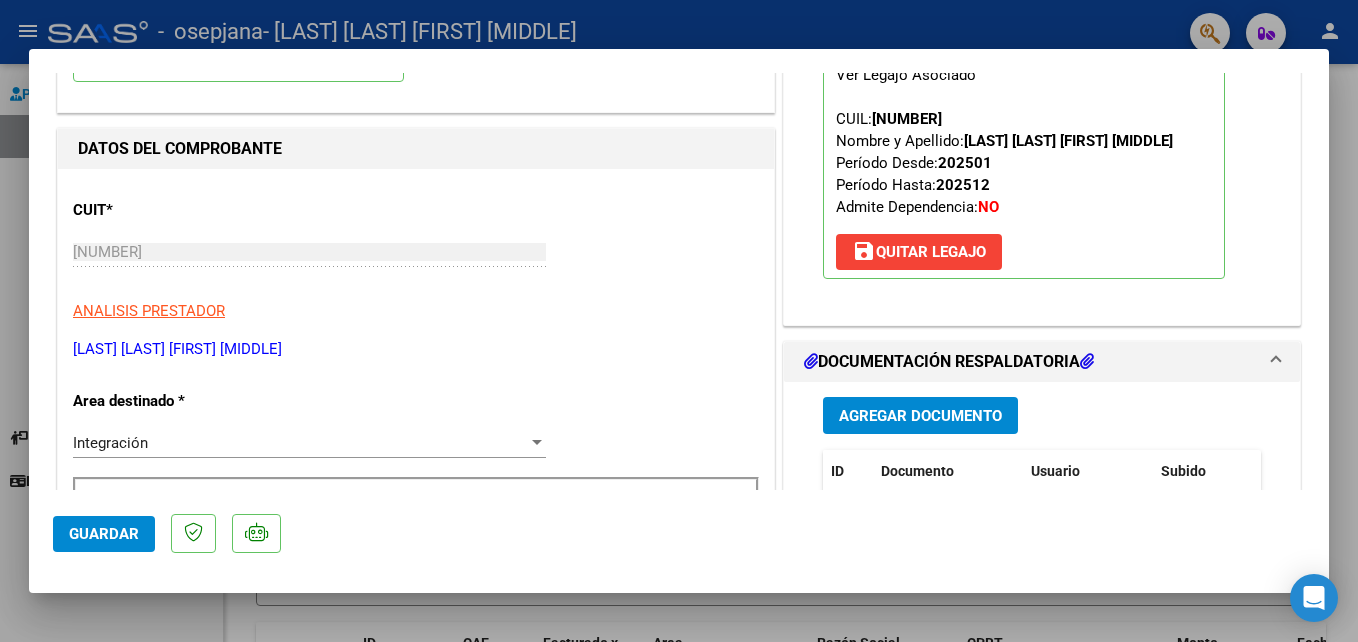 scroll, scrollTop: 0, scrollLeft: 0, axis: both 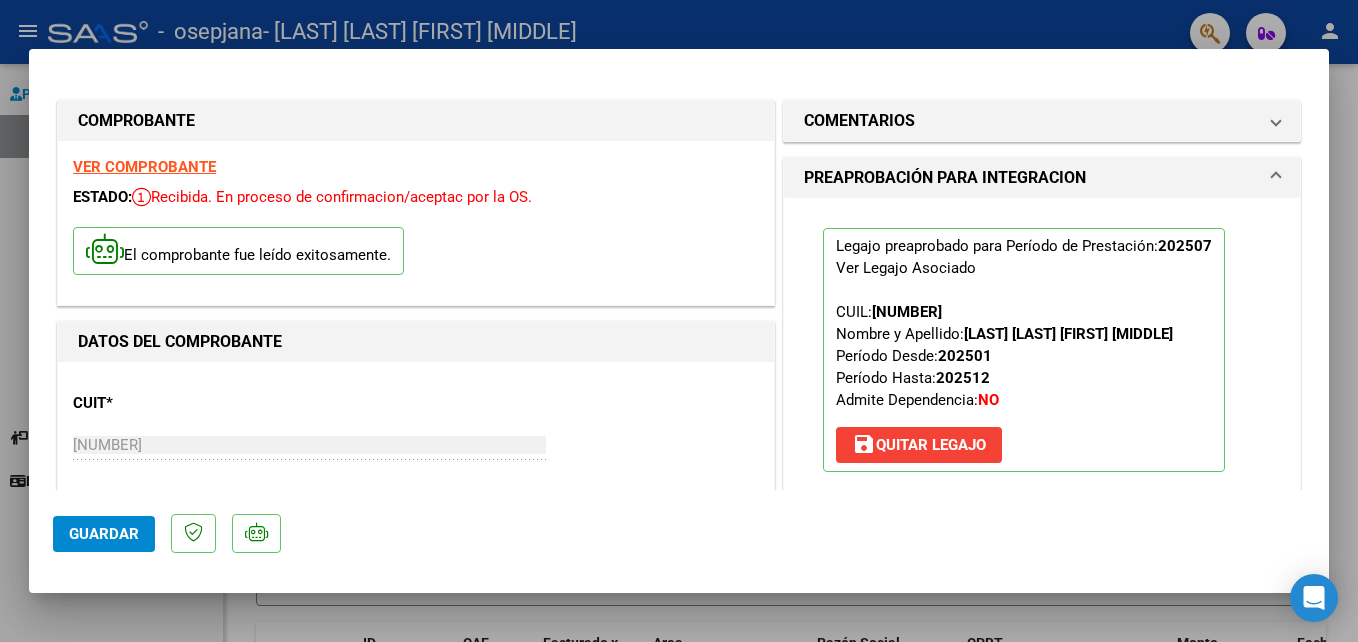 click at bounding box center (679, 321) 